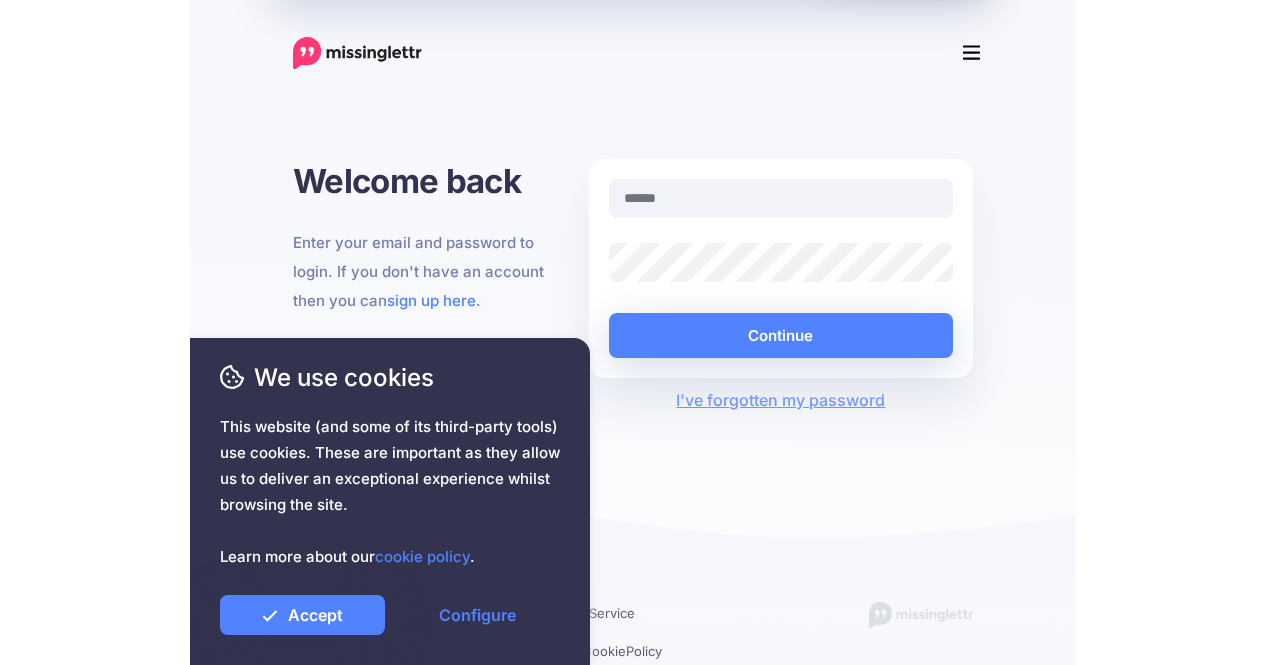 scroll, scrollTop: 0, scrollLeft: 0, axis: both 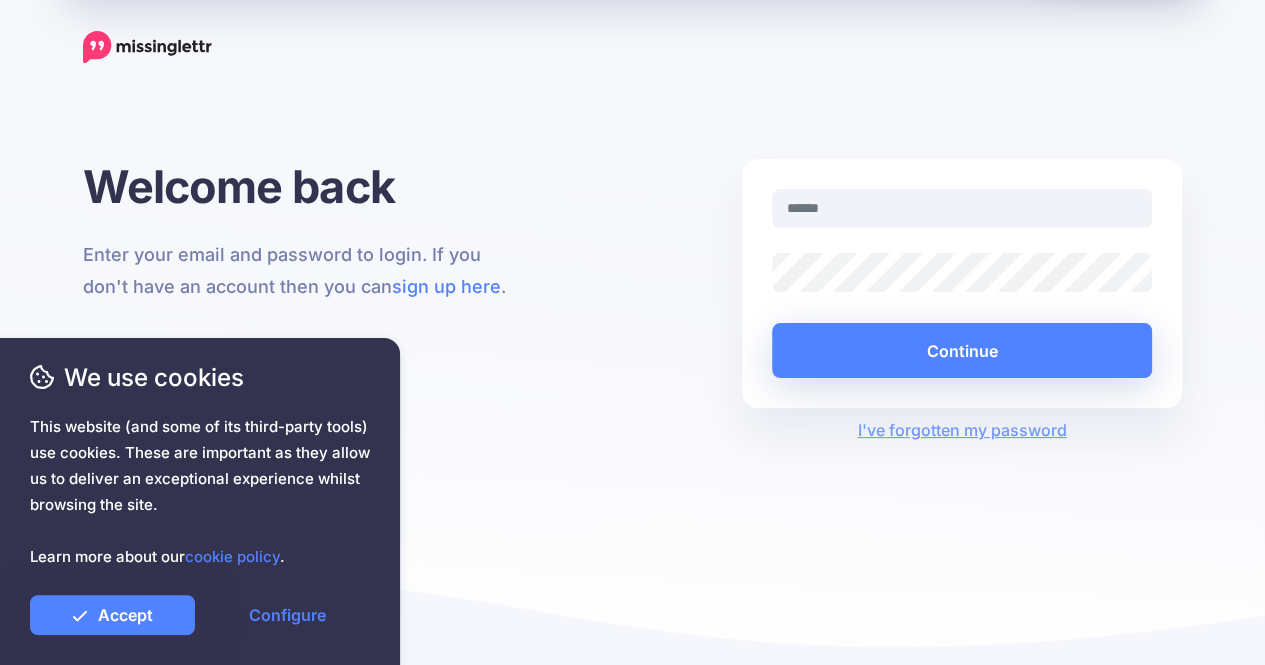 click on "Features
Drip Campaigns
Drive traffic on autopilot
Curate" at bounding box center (632, 346) 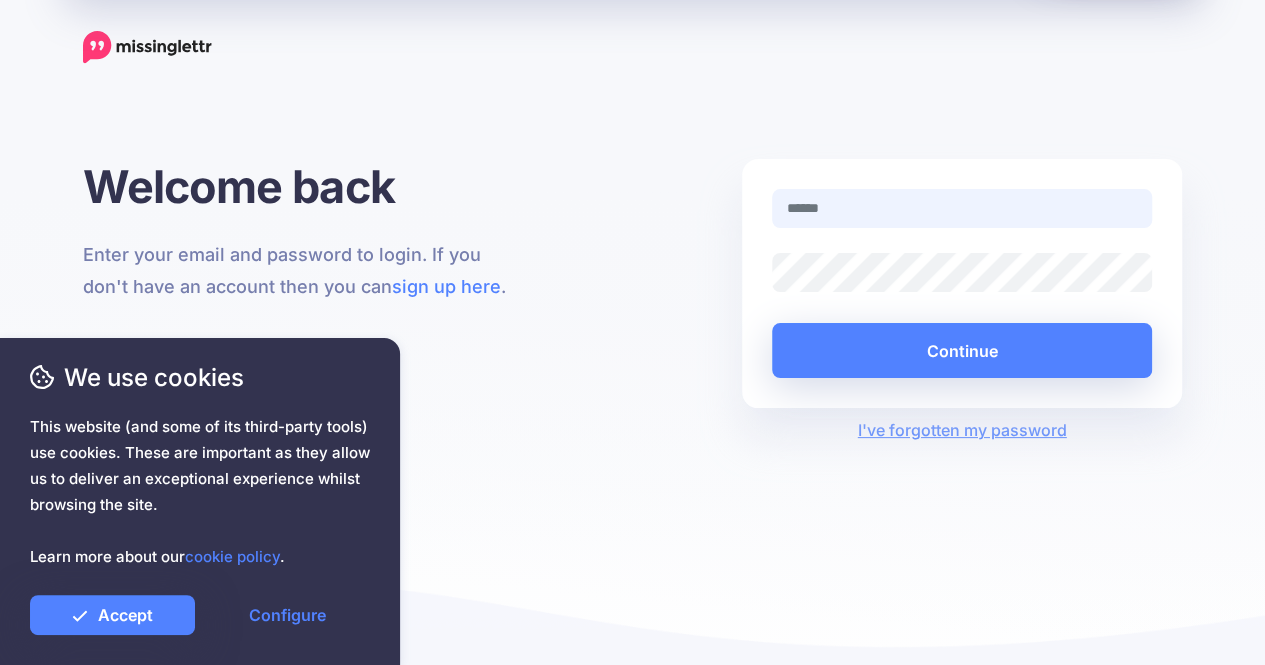 click at bounding box center [962, 208] 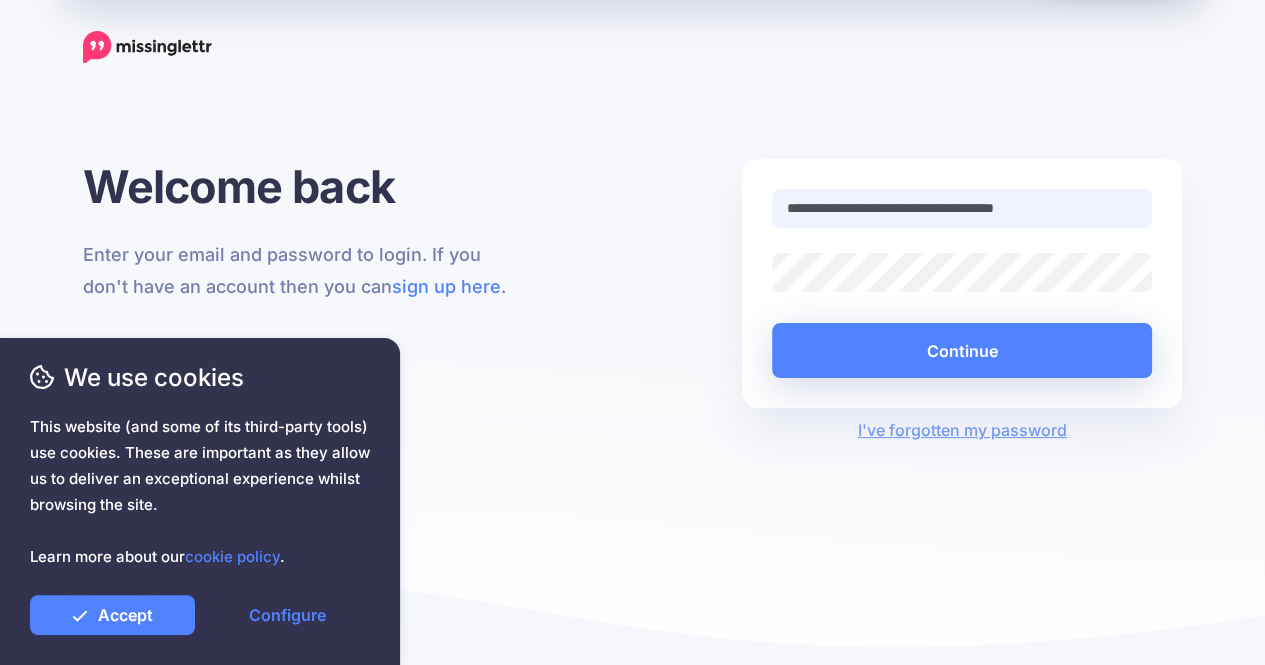 drag, startPoint x: 946, startPoint y: 209, endPoint x: 1018, endPoint y: 205, distance: 72.11102 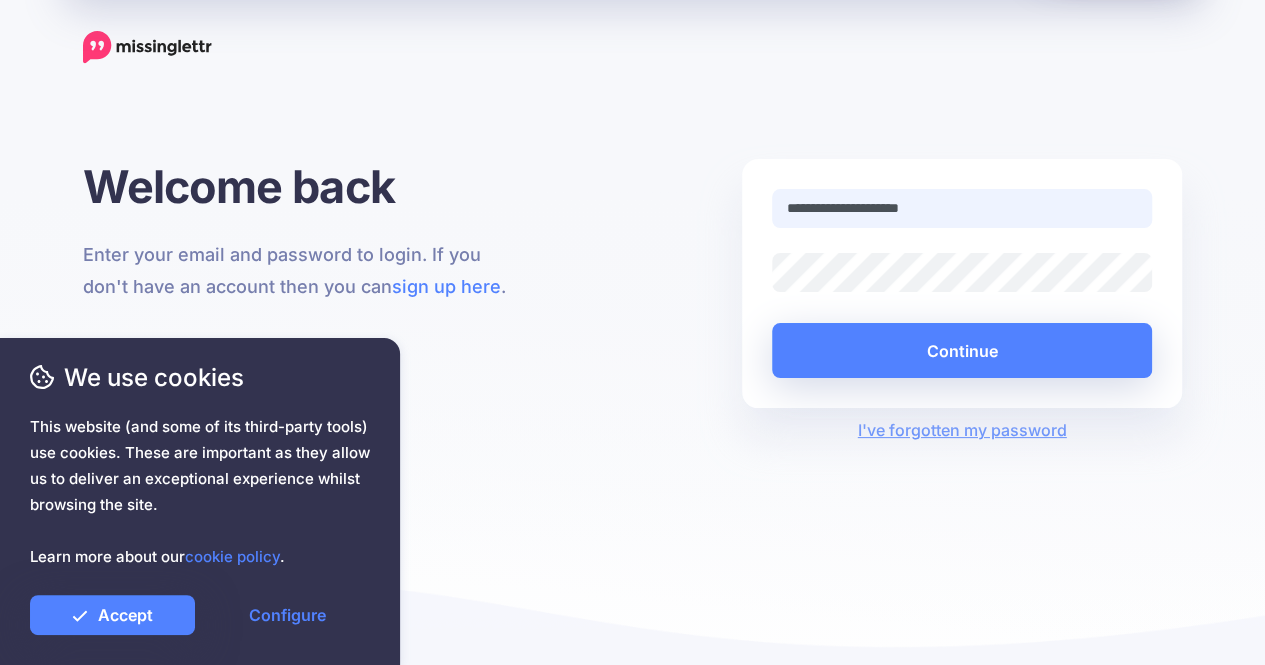 type on "**********" 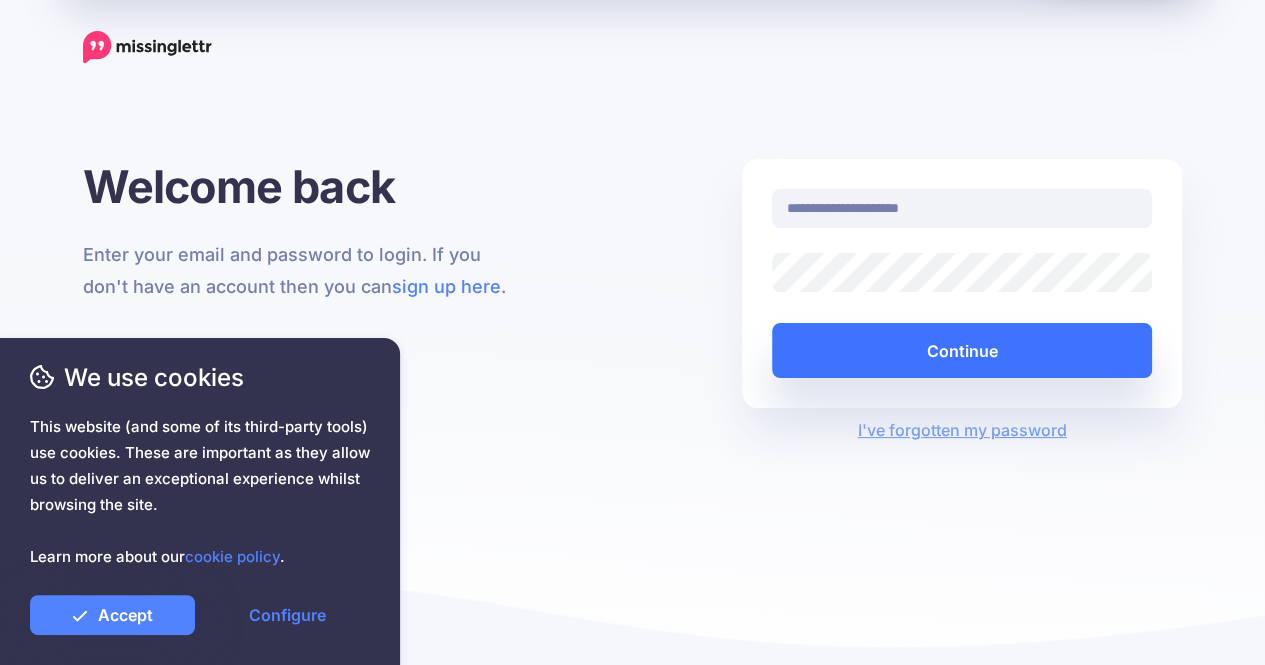 click on "Continue" at bounding box center (962, 350) 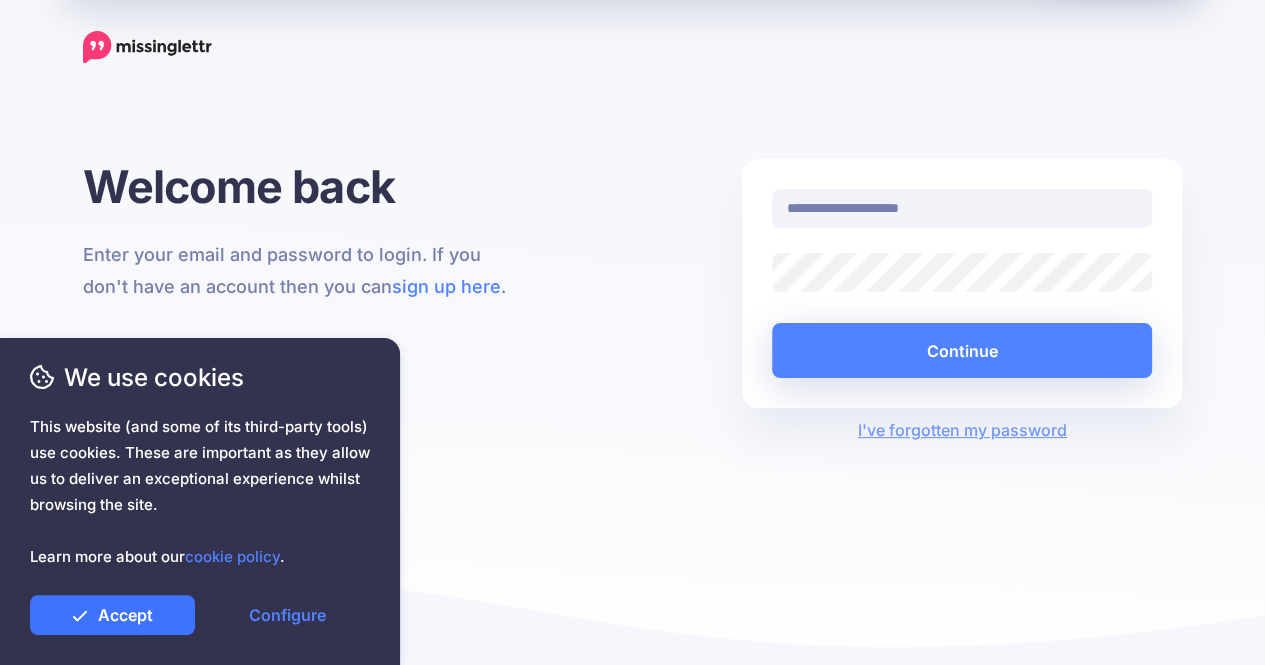 click on "Accept" at bounding box center (112, 615) 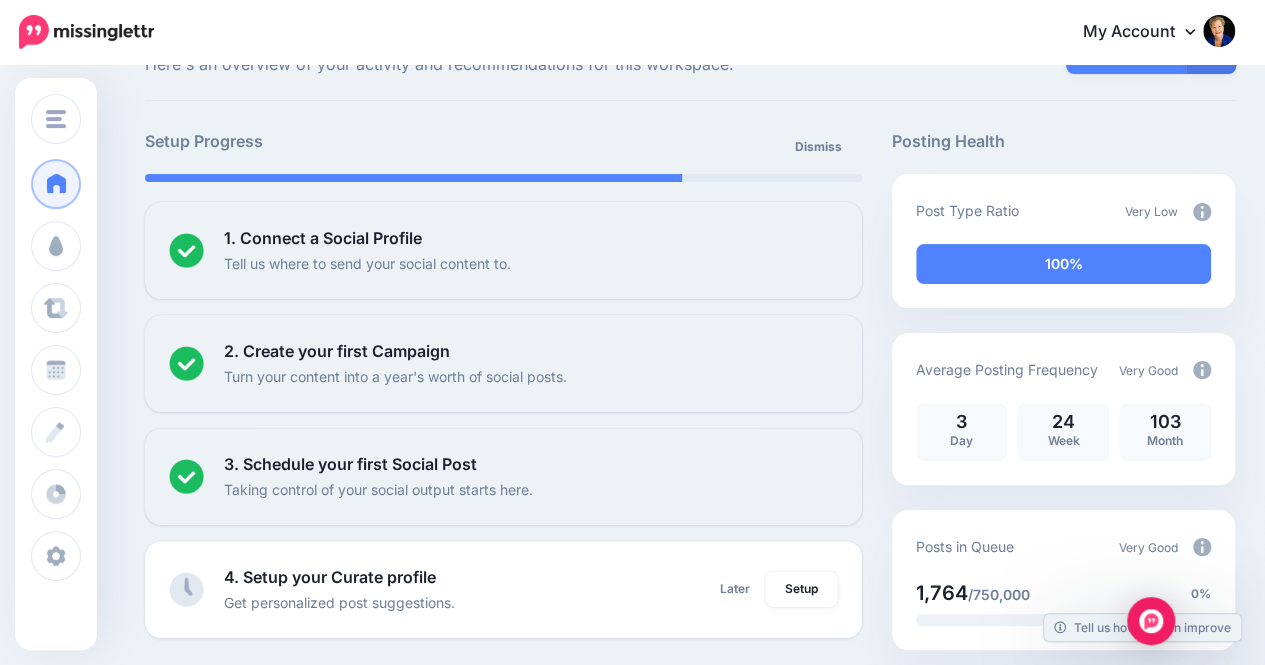scroll, scrollTop: 0, scrollLeft: 0, axis: both 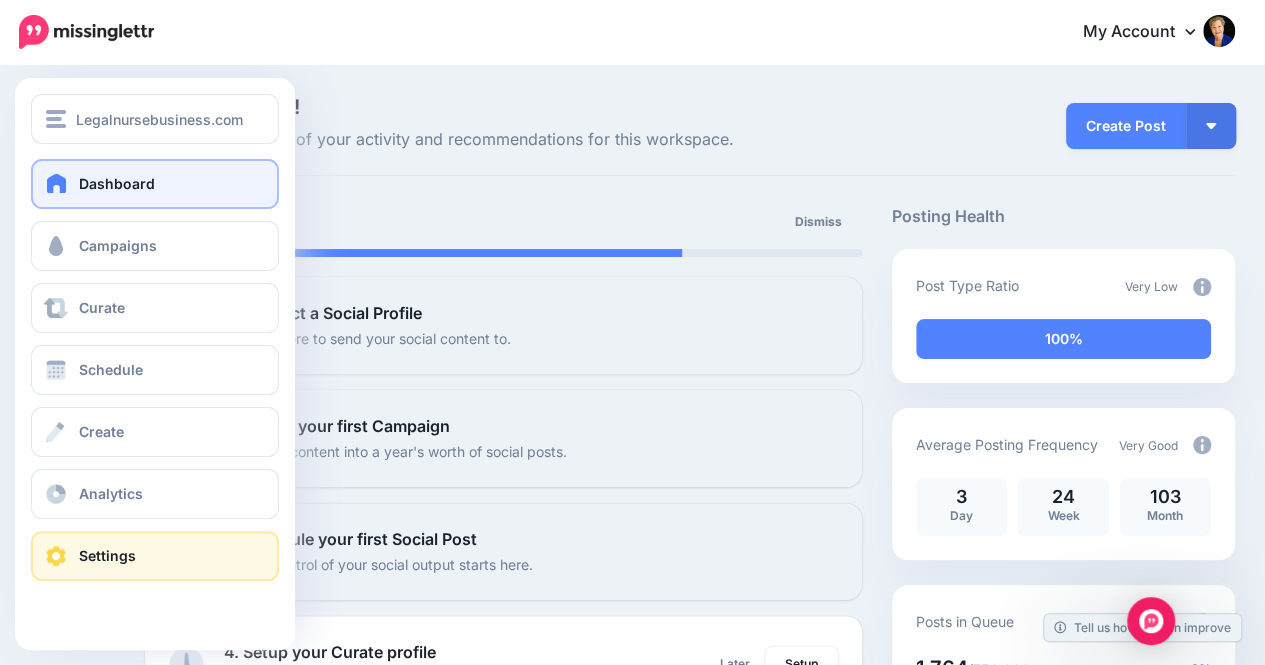 click on "Settings" at bounding box center (107, 555) 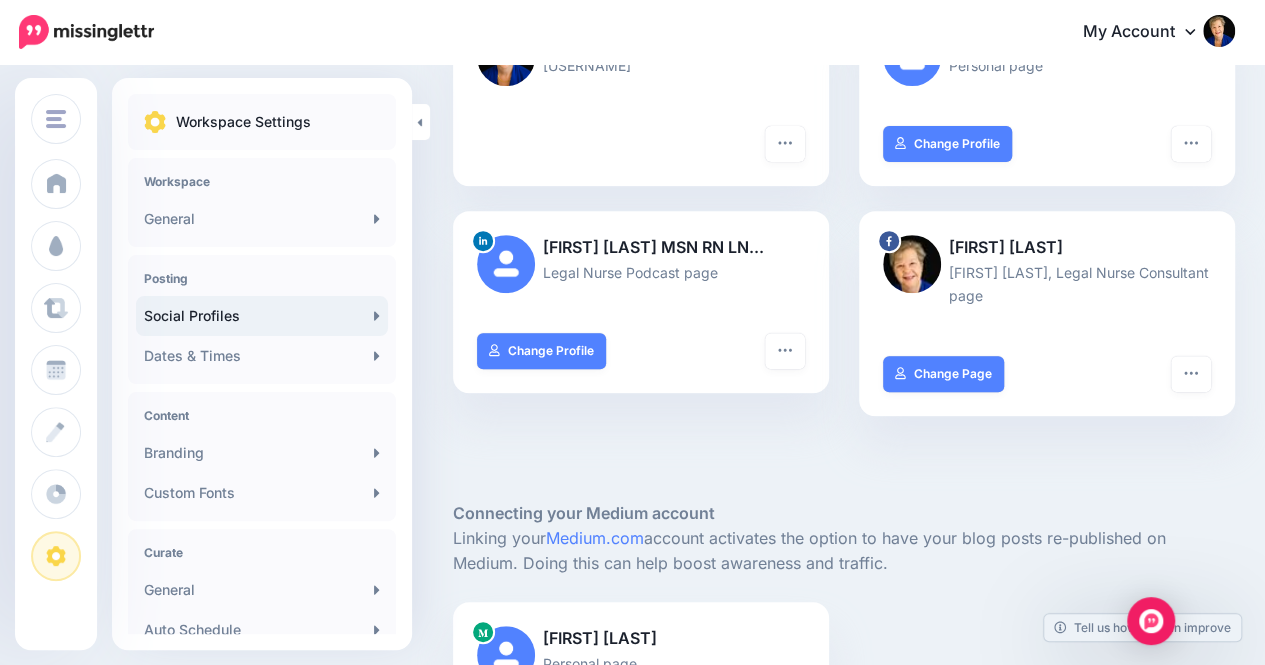 scroll, scrollTop: 429, scrollLeft: 0, axis: vertical 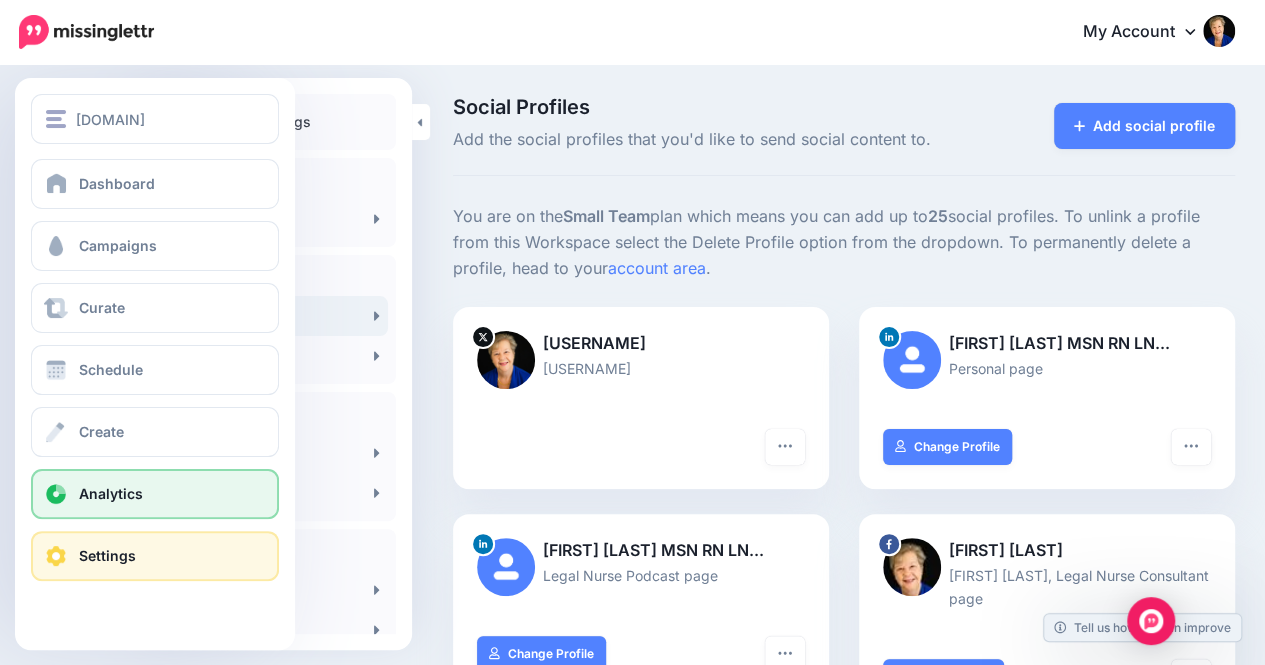 click on "Analytics" at bounding box center [155, 494] 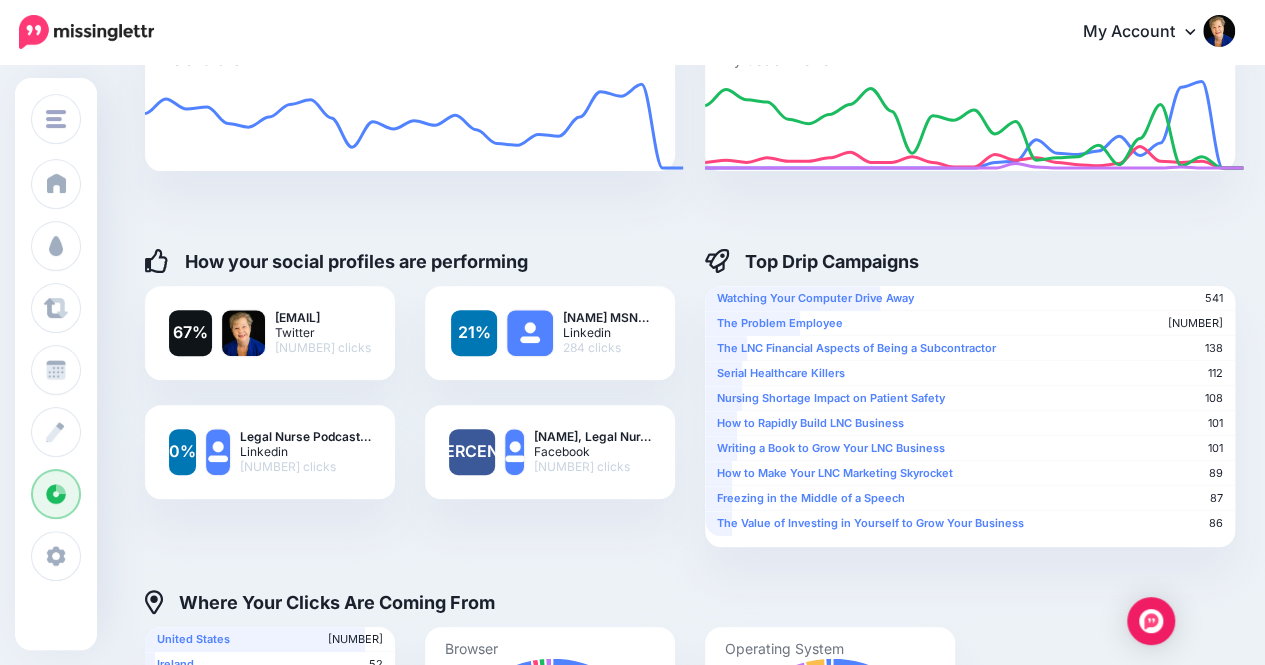 scroll, scrollTop: 0, scrollLeft: 0, axis: both 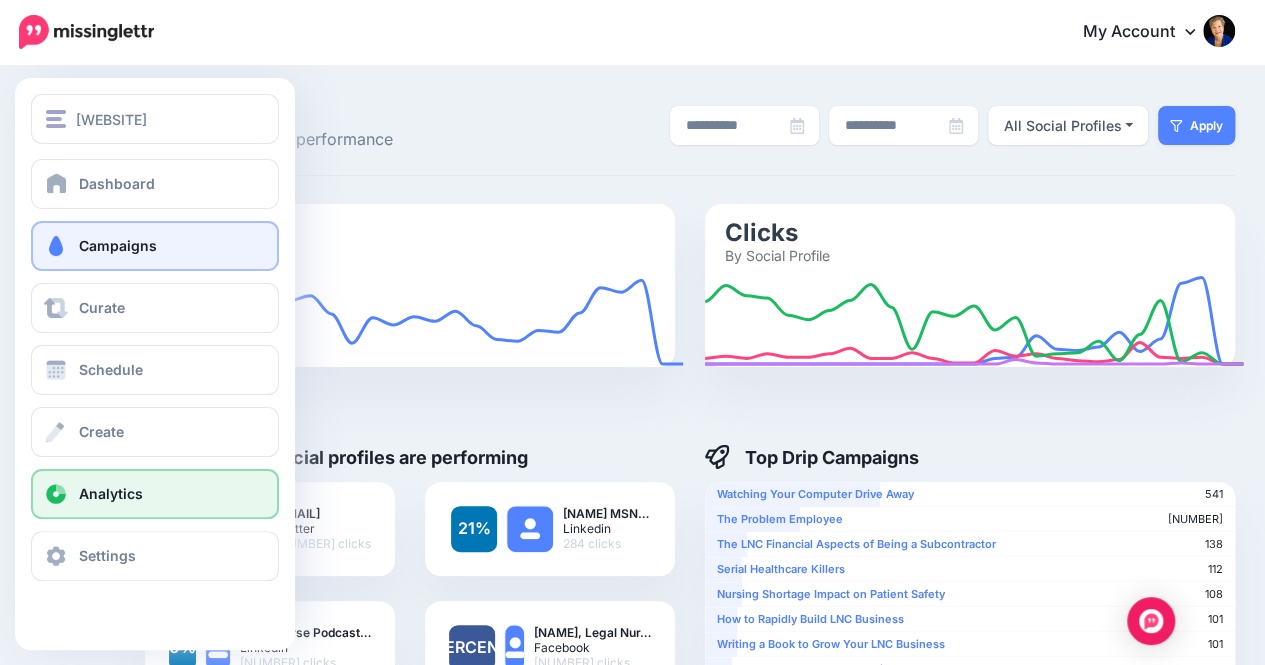 click on "Campaigns" at bounding box center [155, 246] 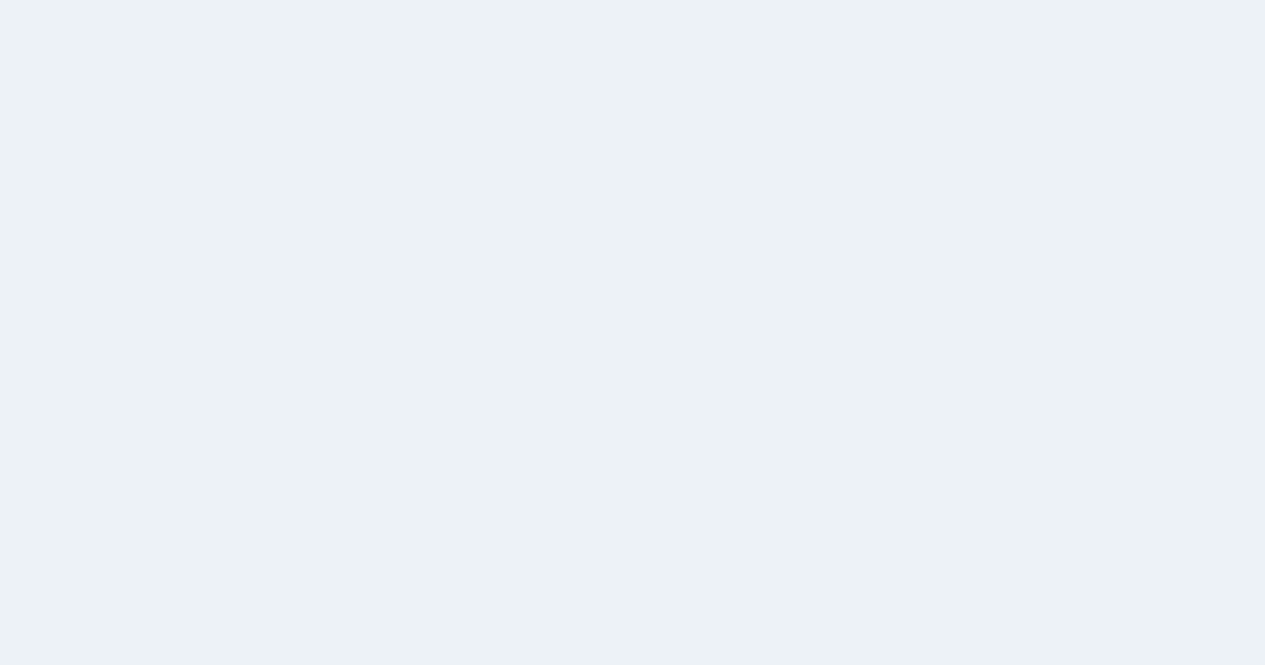 scroll, scrollTop: 0, scrollLeft: 0, axis: both 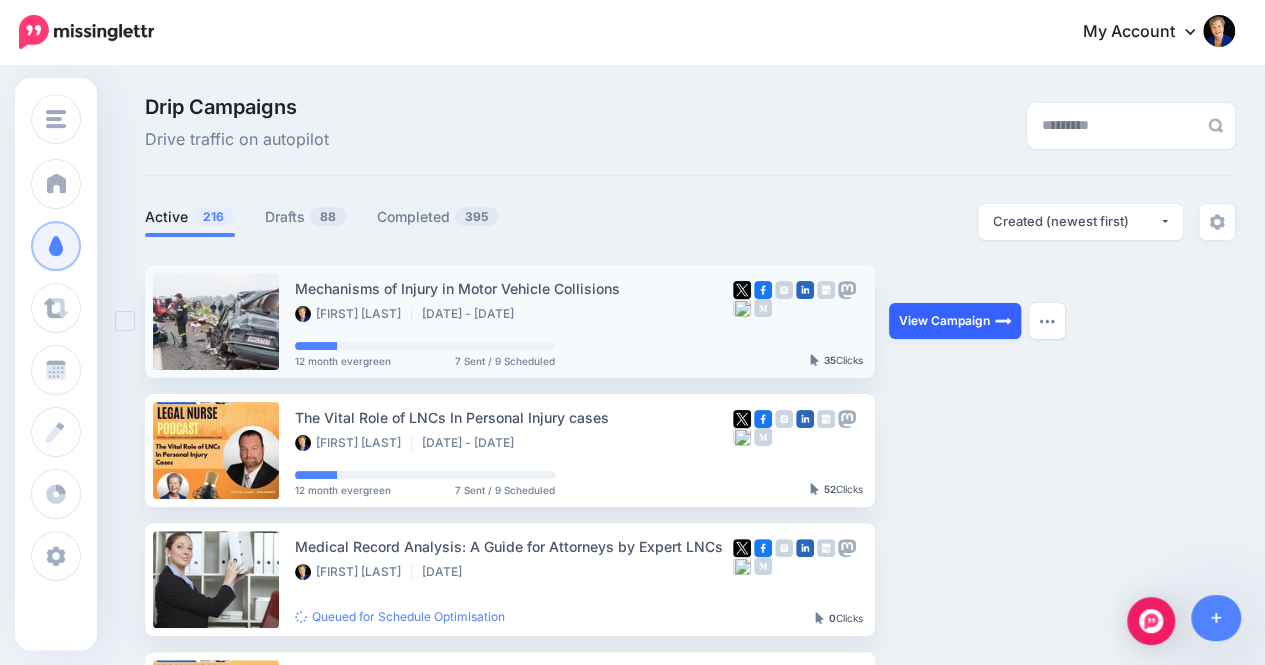 click at bounding box center [1003, 321] 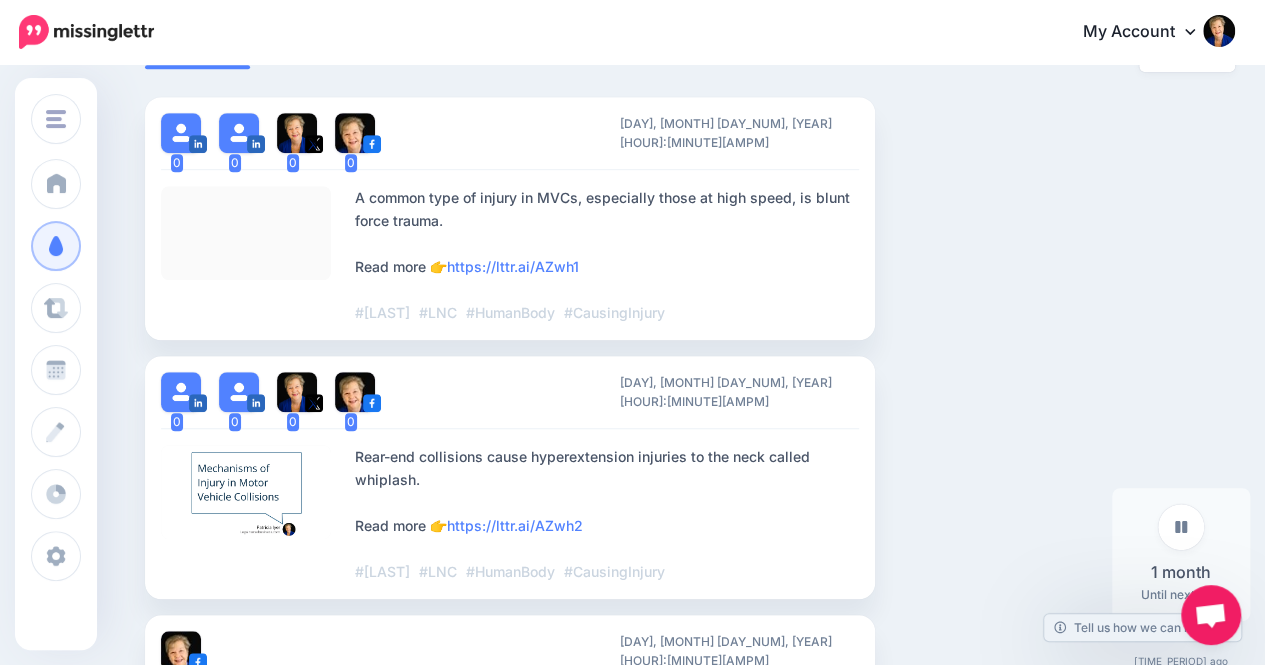 scroll, scrollTop: 0, scrollLeft: 0, axis: both 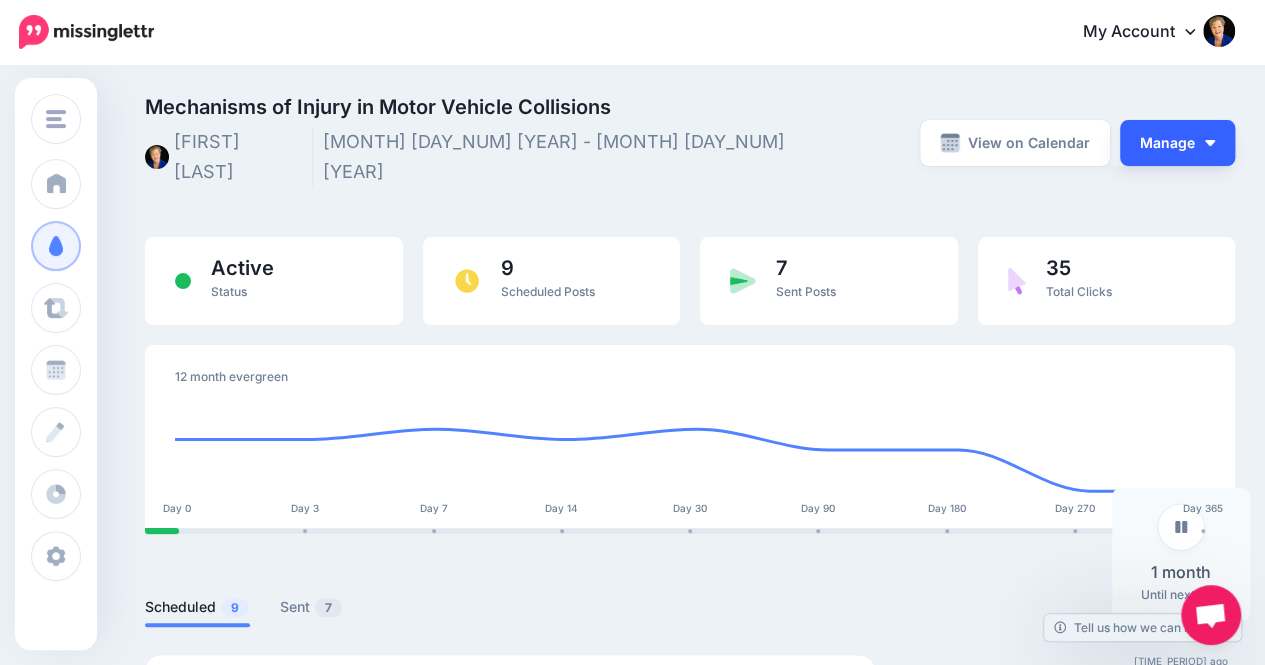 click on "Manage" at bounding box center (1177, 143) 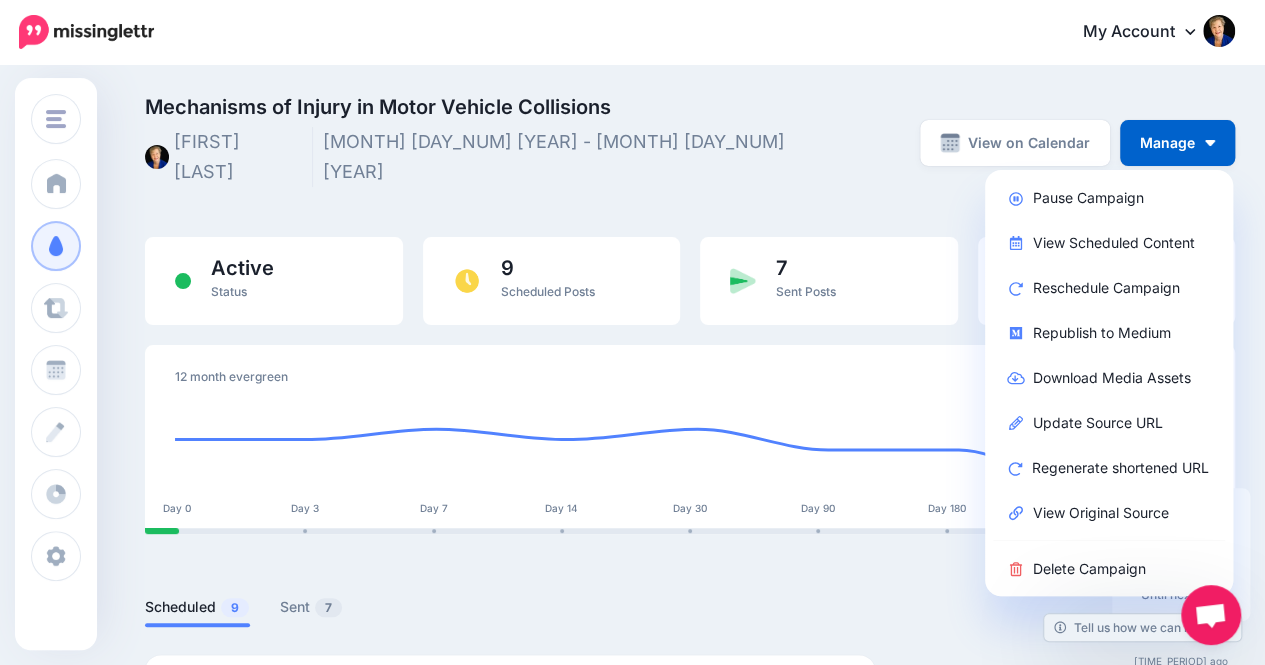 click on "Mechanisms of Injury in Motor Vehicle Collisions
Patricia Iyer
Dec 23 2024 - Nov 14 2028" at bounding box center [503, 142] 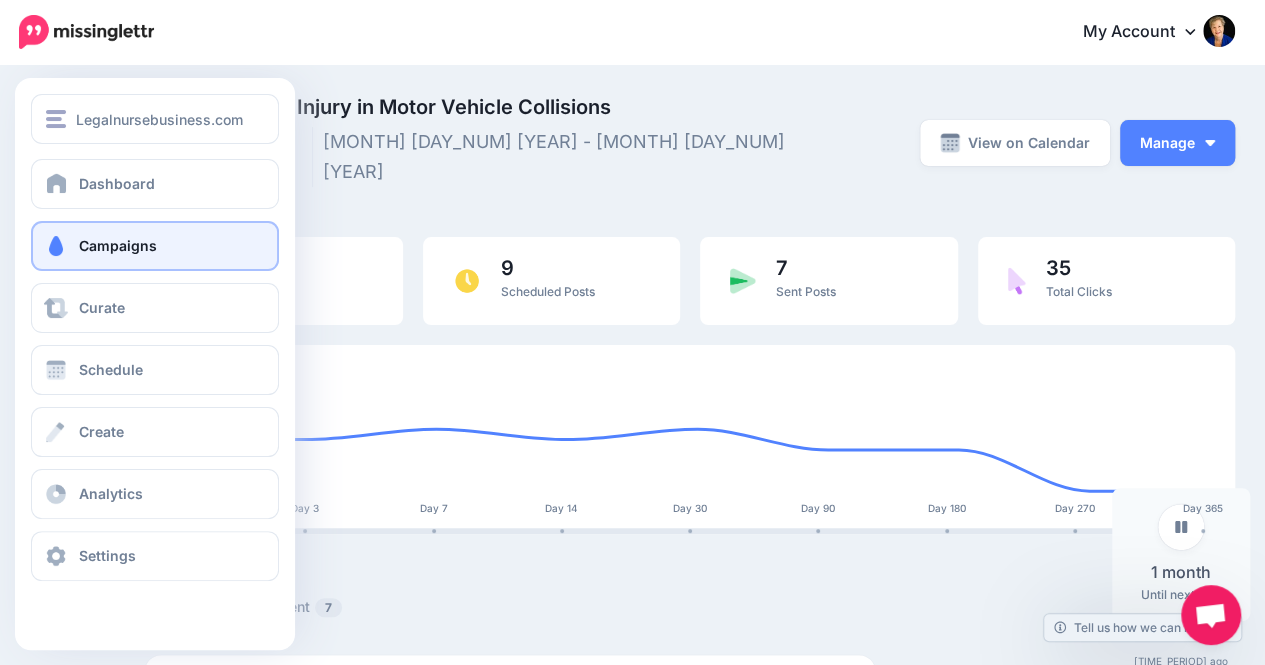 click on "Campaigns" at bounding box center [155, 246] 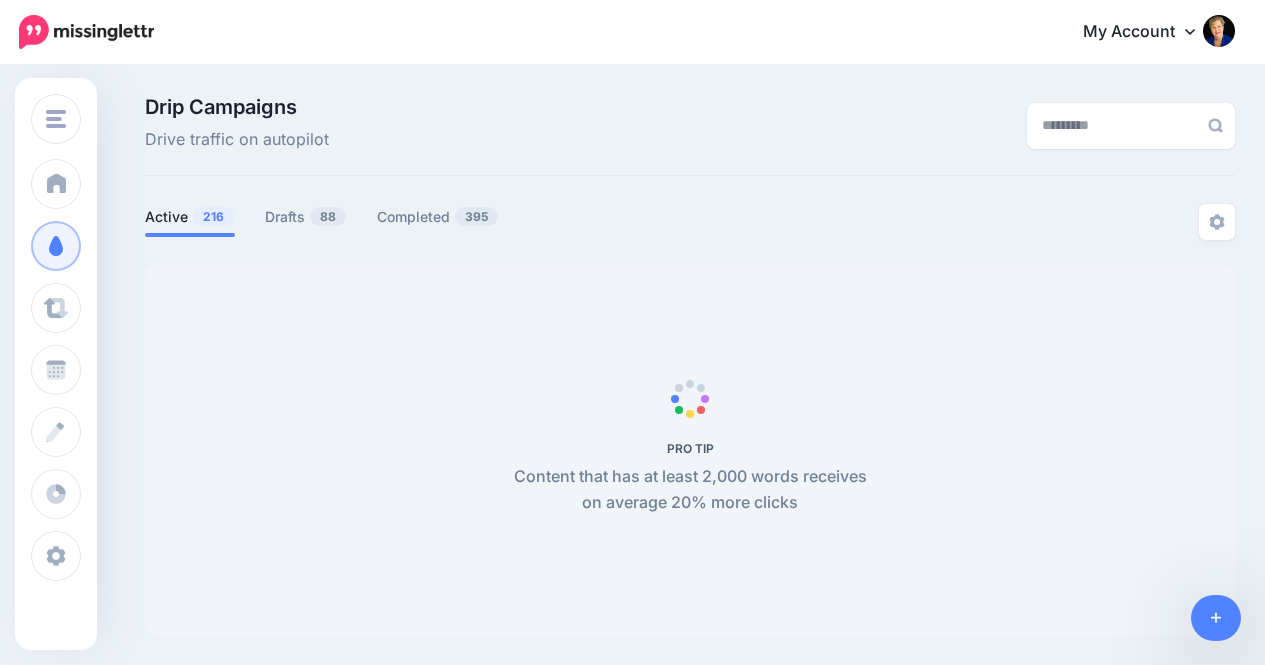 scroll, scrollTop: 0, scrollLeft: 0, axis: both 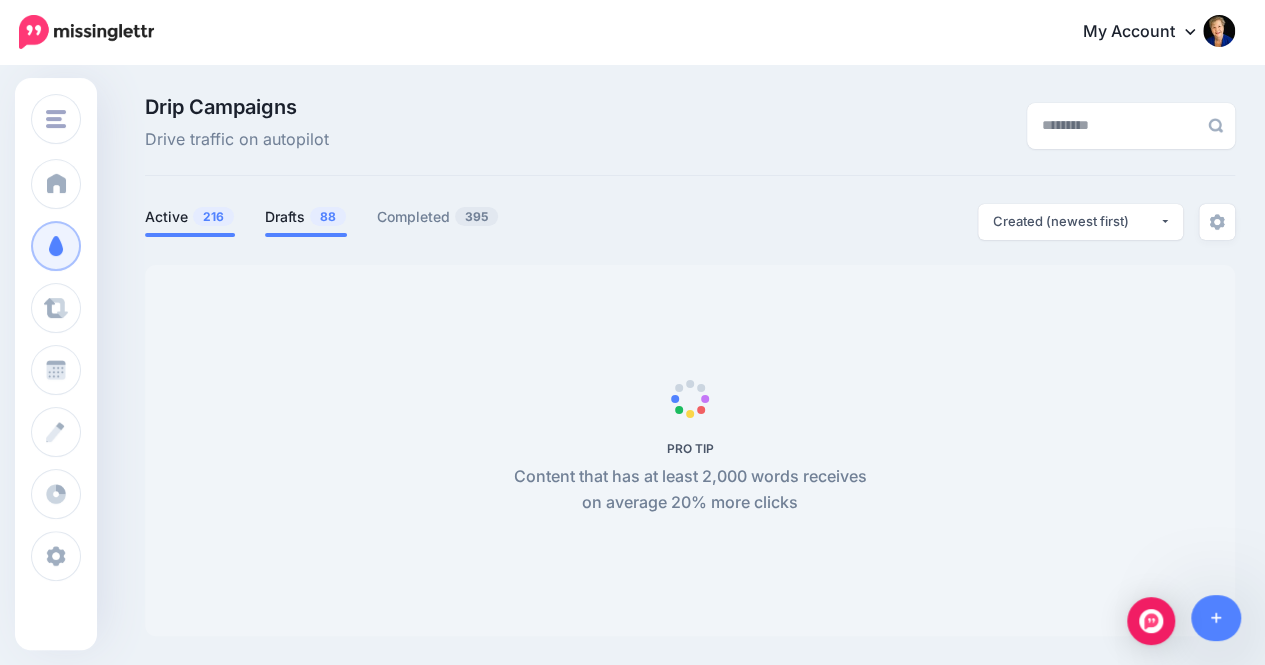 click on "Drafts  88" at bounding box center (306, 217) 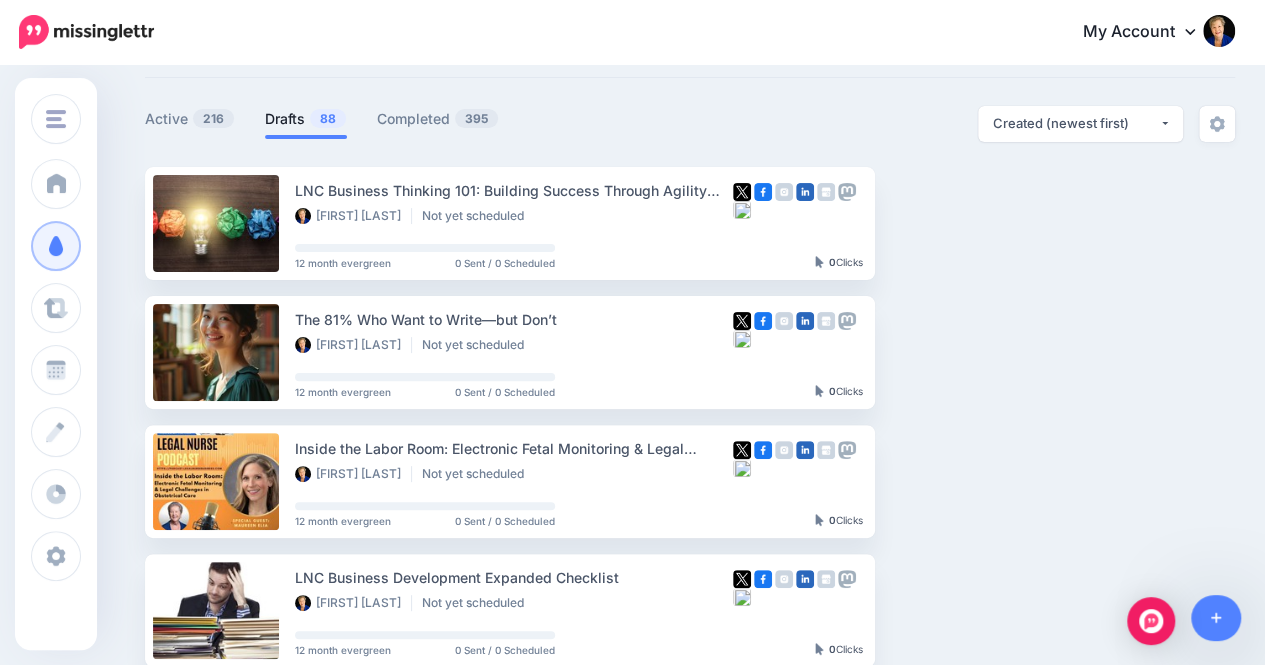scroll, scrollTop: 100, scrollLeft: 0, axis: vertical 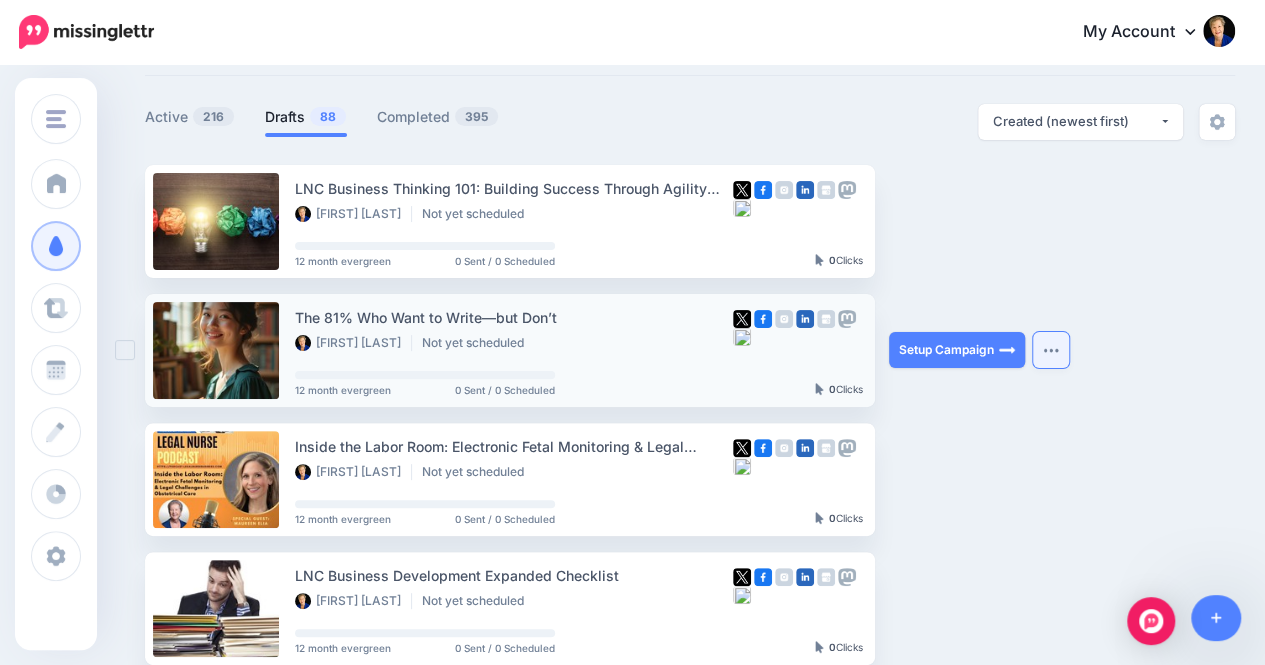 click at bounding box center [1051, 350] 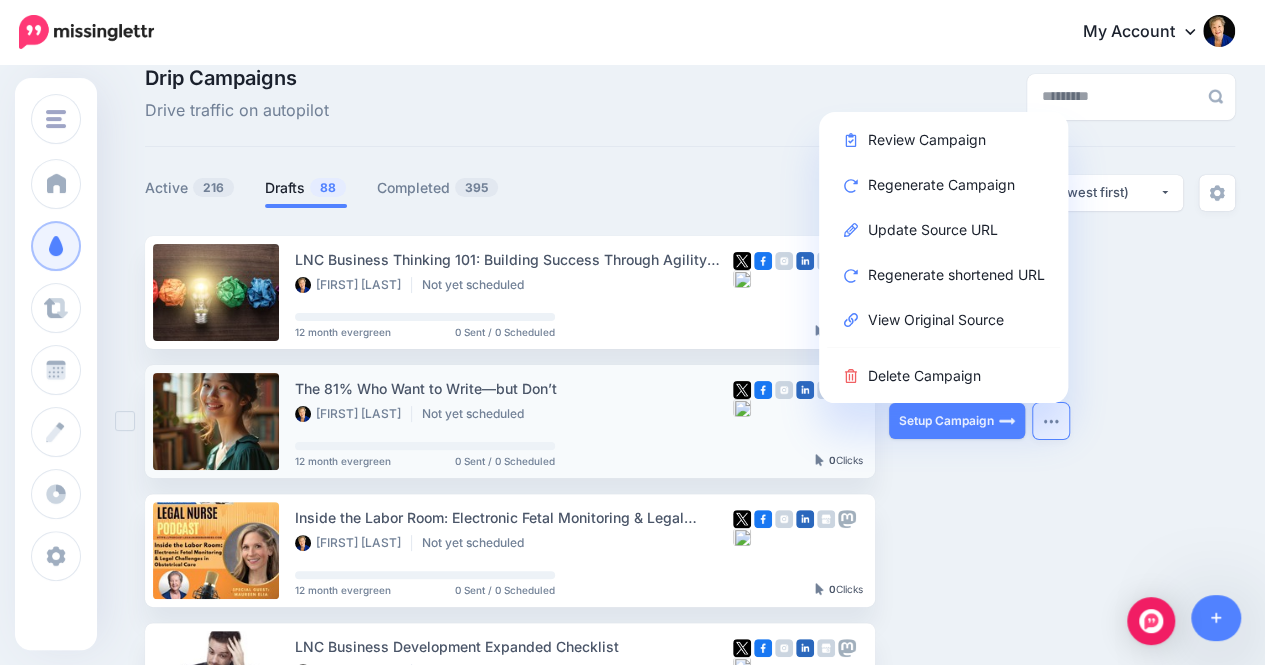 scroll, scrollTop: 28, scrollLeft: 0, axis: vertical 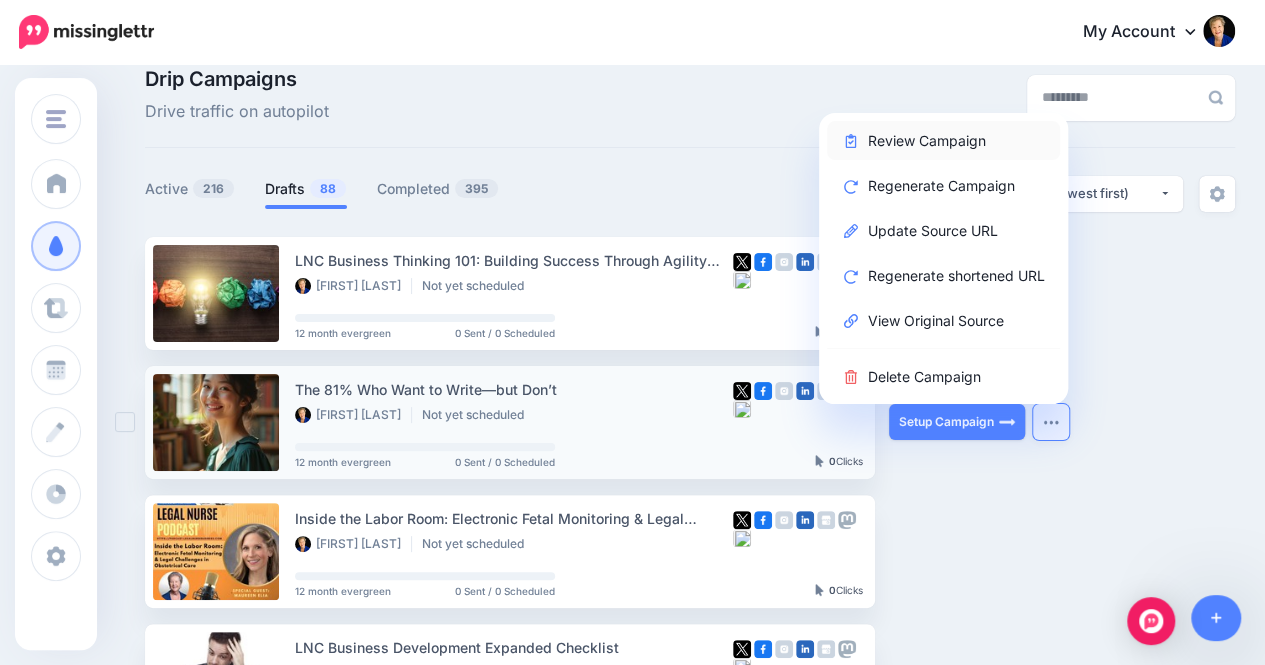 click on "Review Campaign" at bounding box center (943, 140) 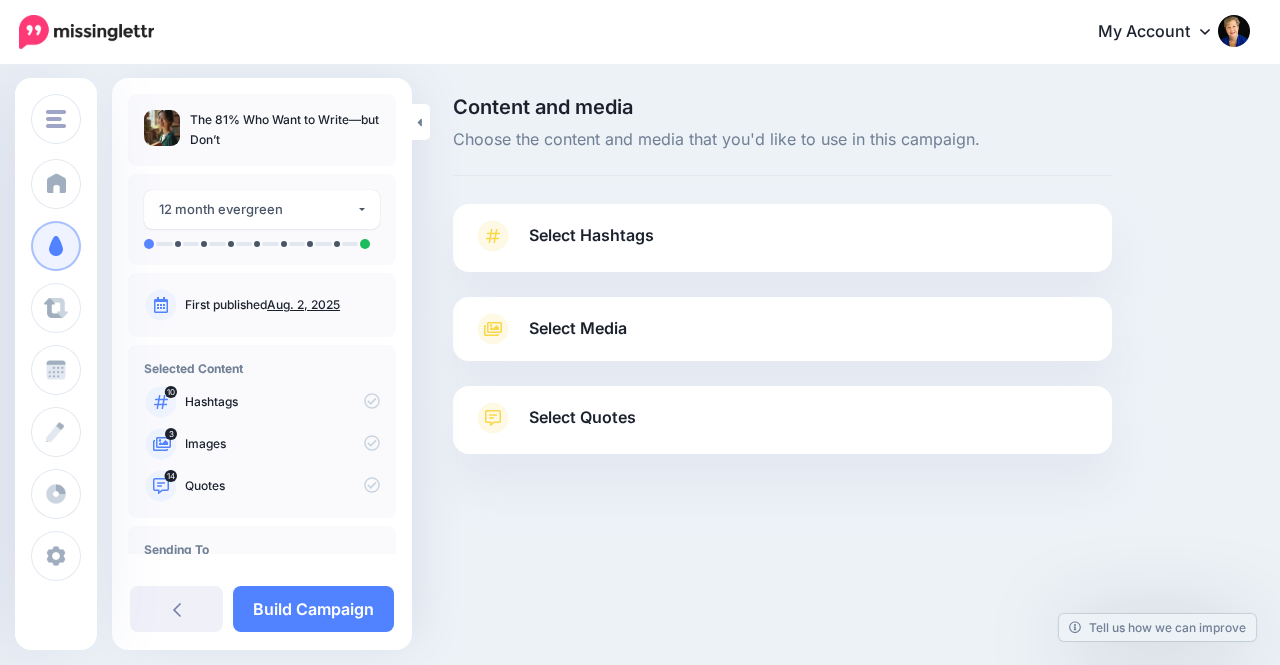 scroll, scrollTop: 0, scrollLeft: 0, axis: both 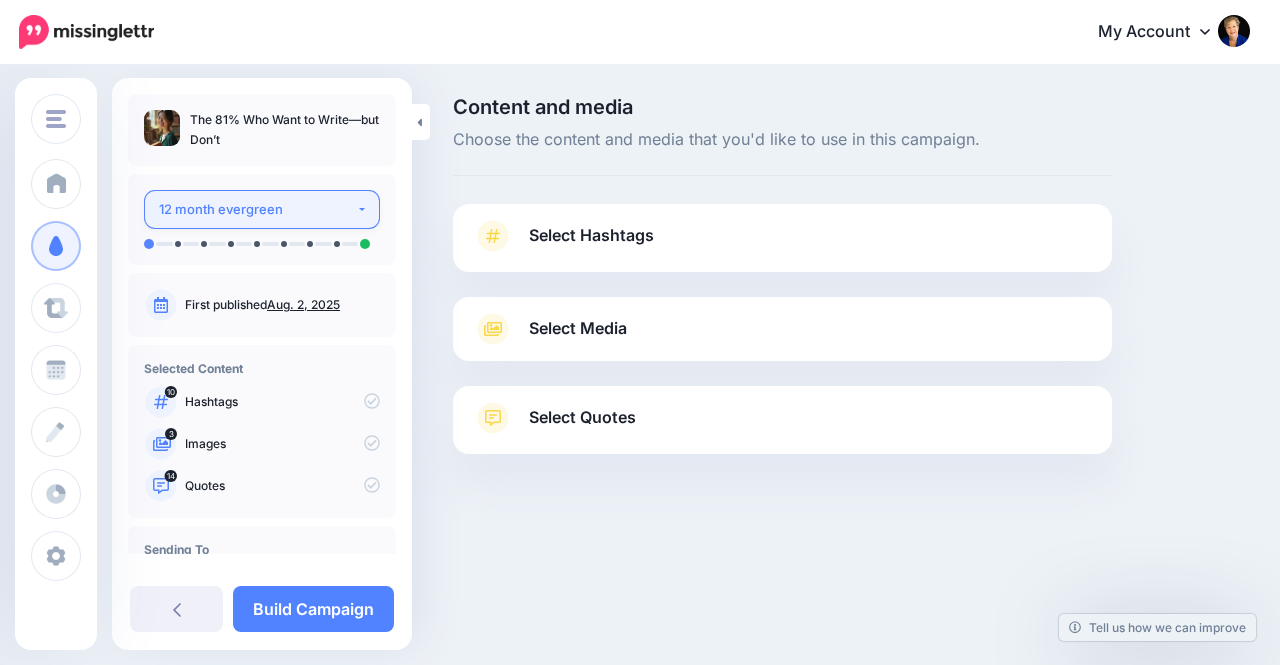 click on "12 month evergreen" at bounding box center [257, 209] 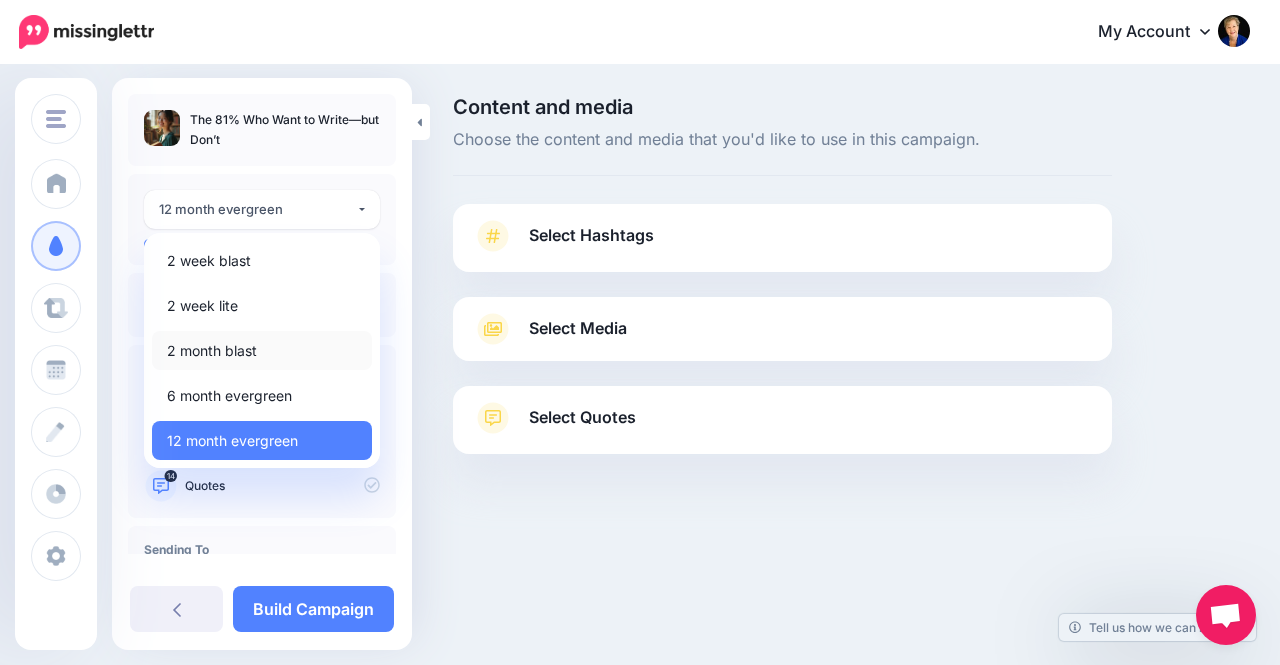 click on "2 month blast" at bounding box center (212, 351) 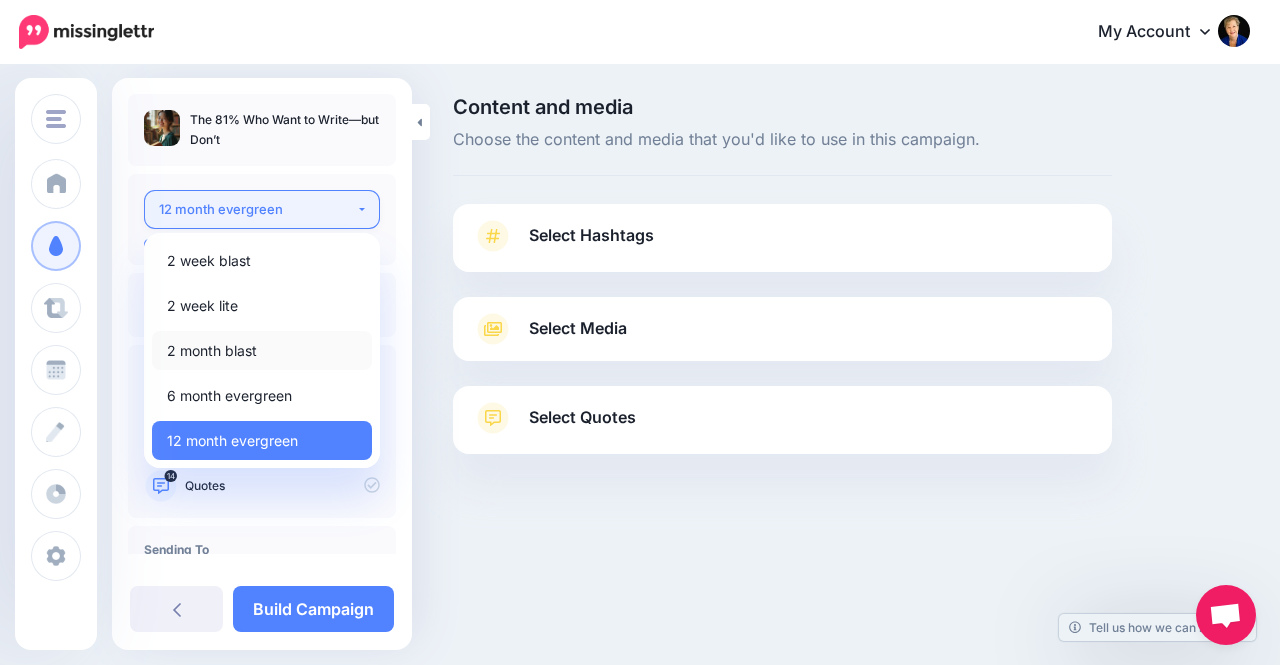 select on "*****" 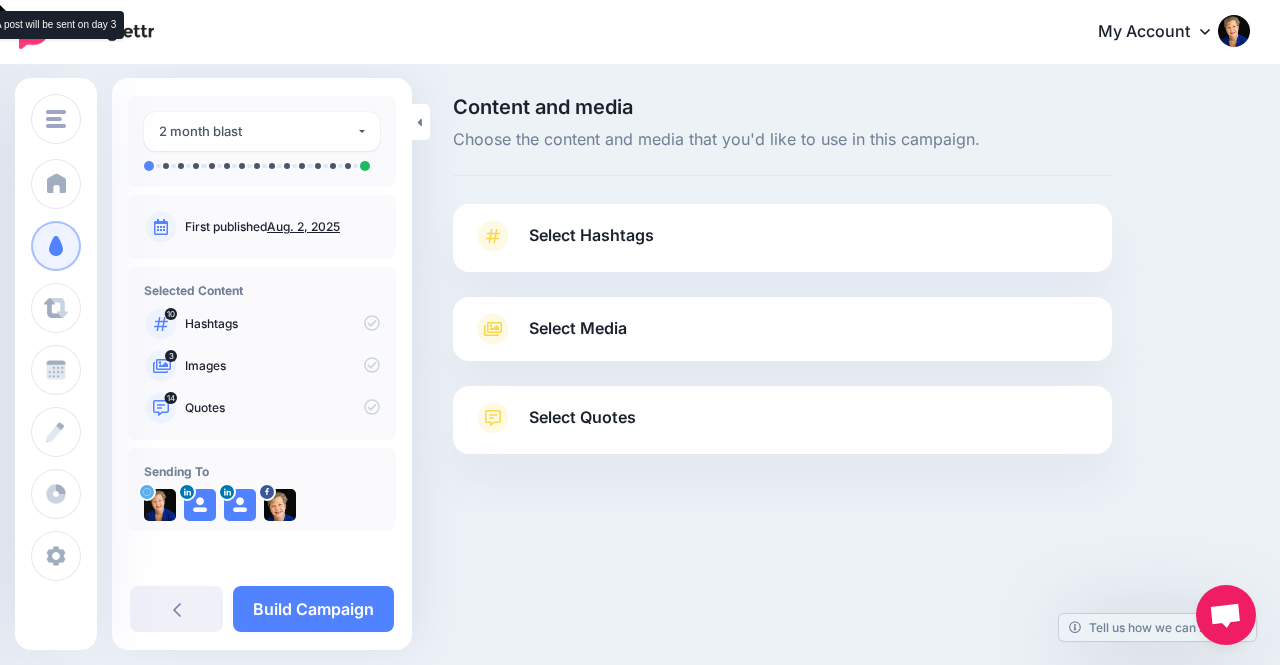 scroll, scrollTop: 0, scrollLeft: 0, axis: both 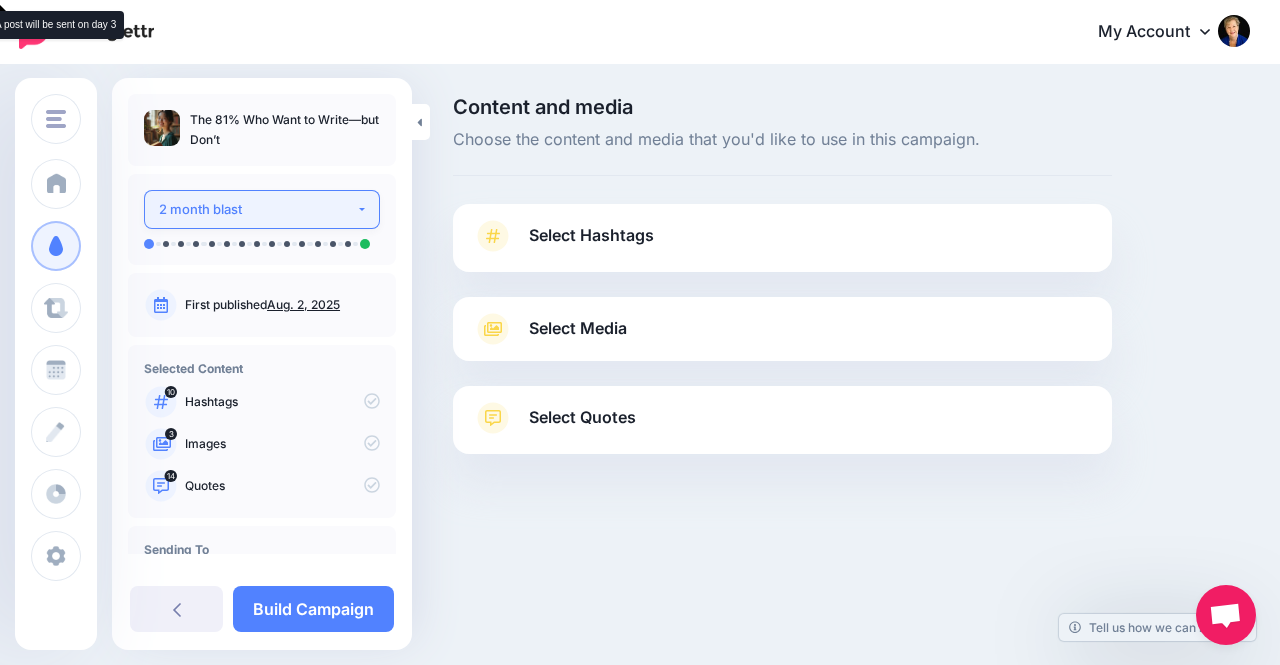 click on "2 month blast" at bounding box center [257, 209] 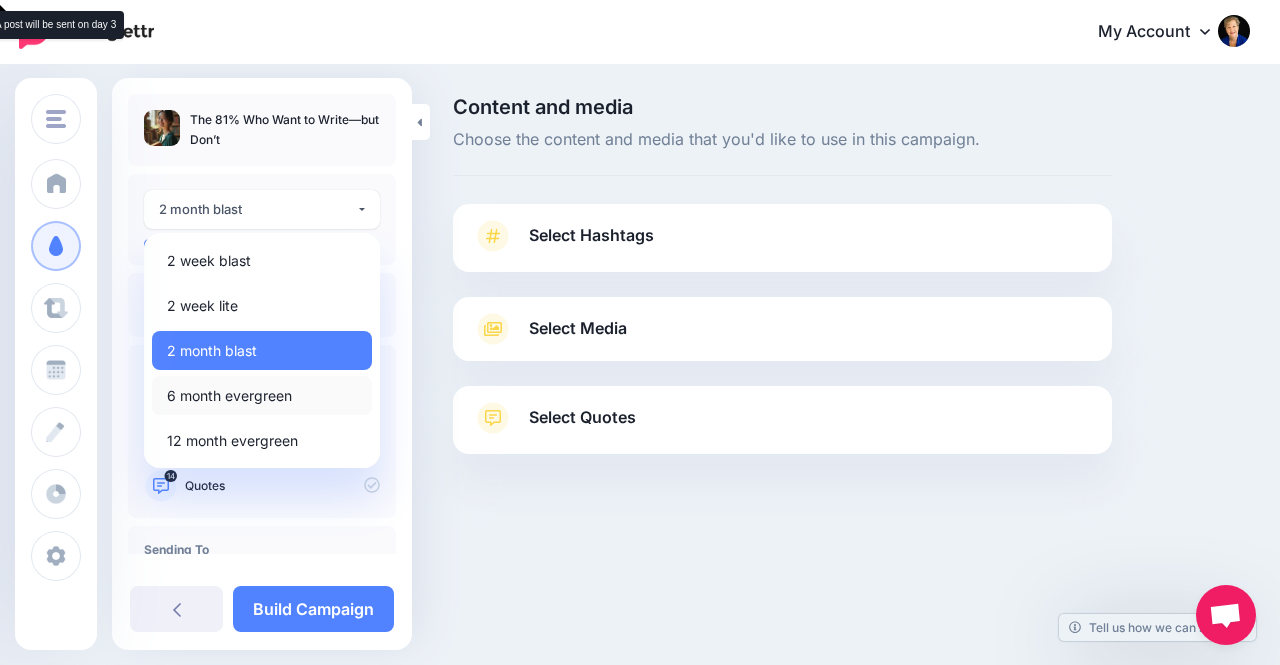 click on "6 month evergreen" at bounding box center [229, 396] 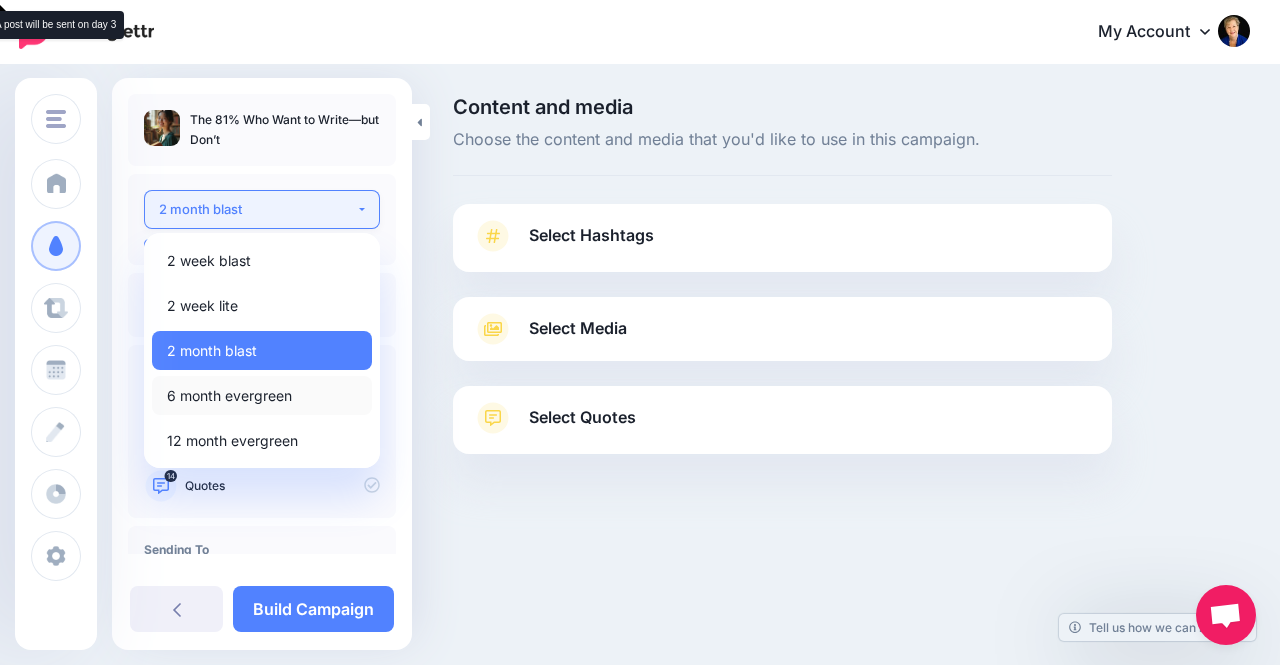 select on "*****" 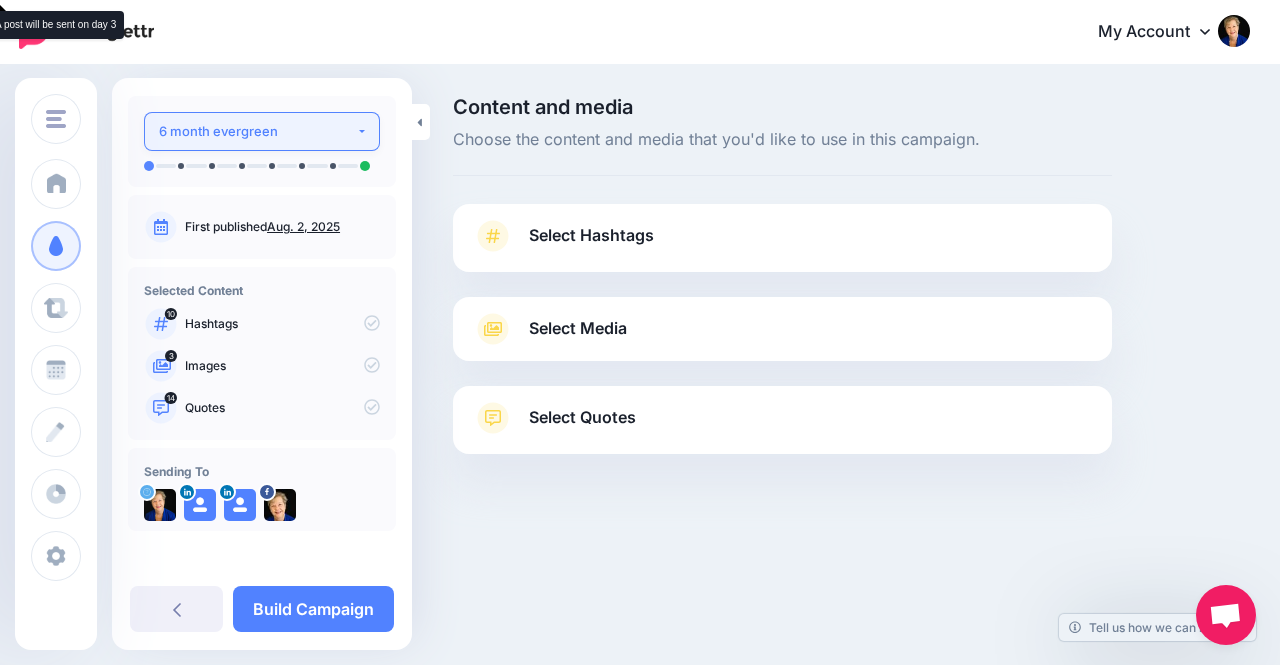 scroll, scrollTop: 0, scrollLeft: 0, axis: both 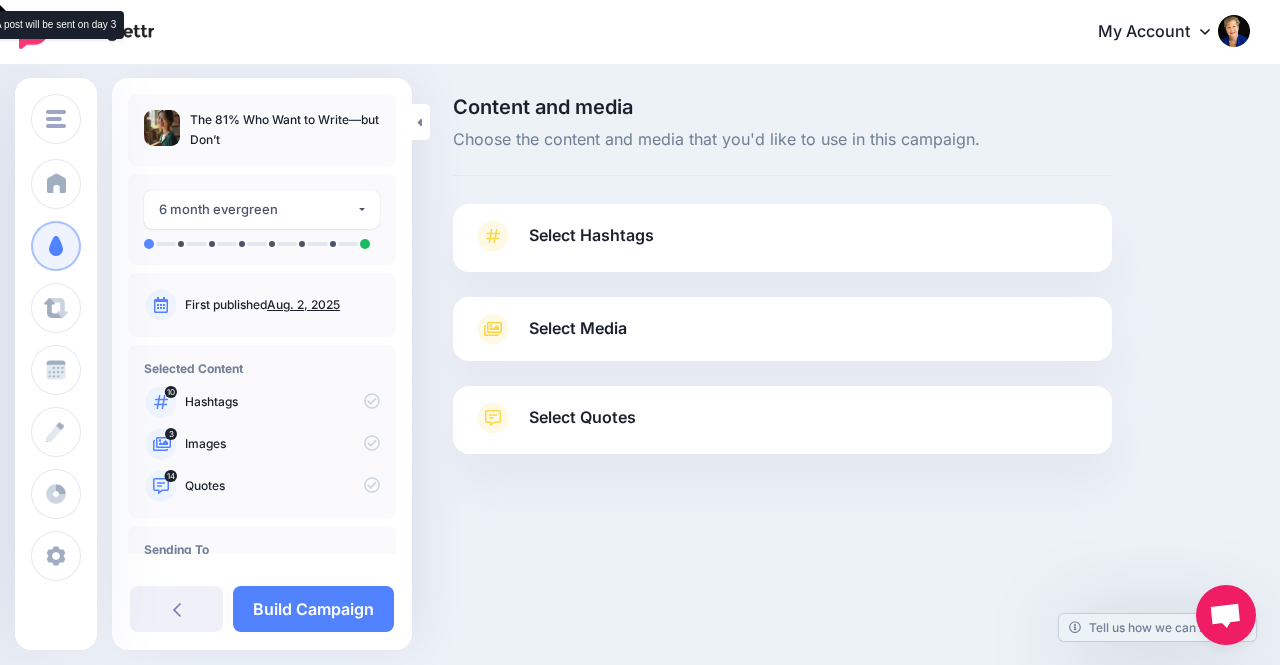 click at bounding box center (348, 244) 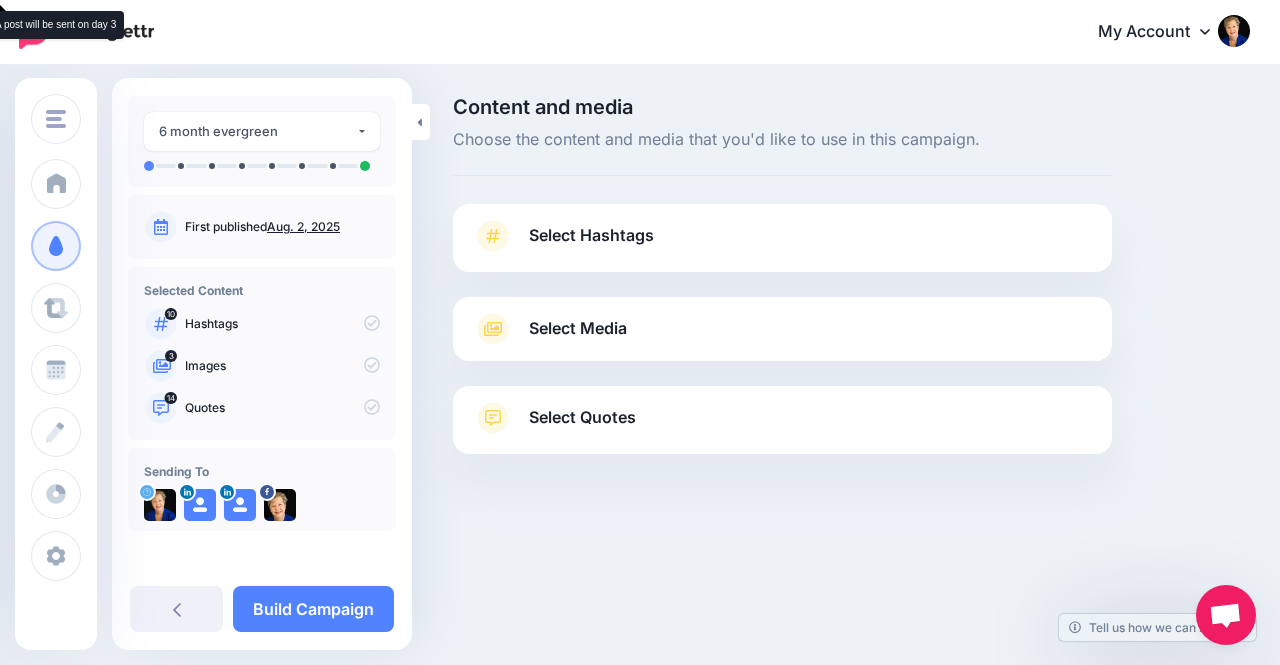 scroll, scrollTop: 0, scrollLeft: 0, axis: both 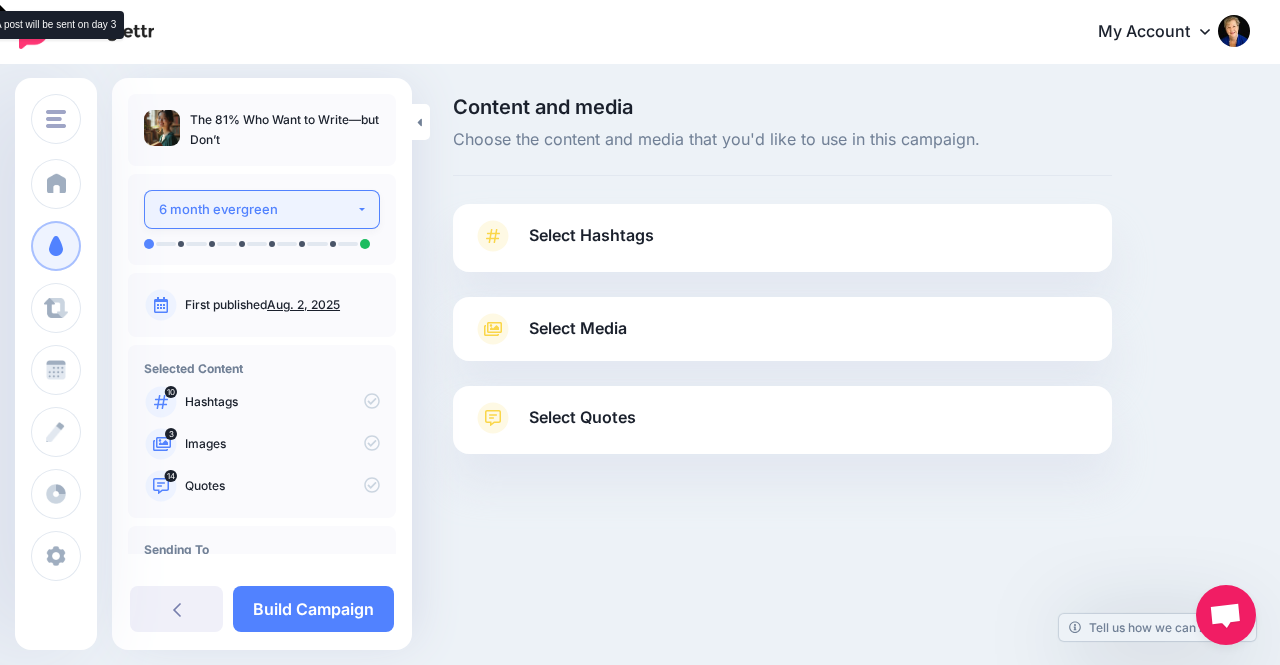 click on "6 month evergreen" at bounding box center (257, 209) 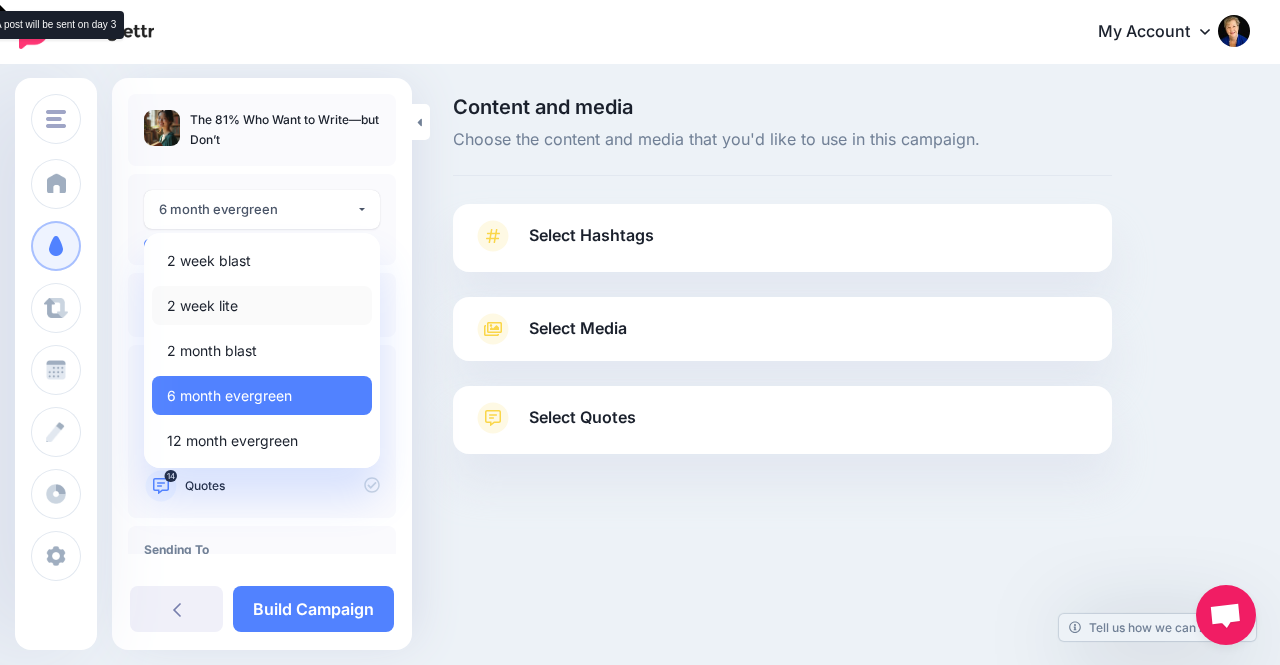 click on "2 week lite" at bounding box center [202, 306] 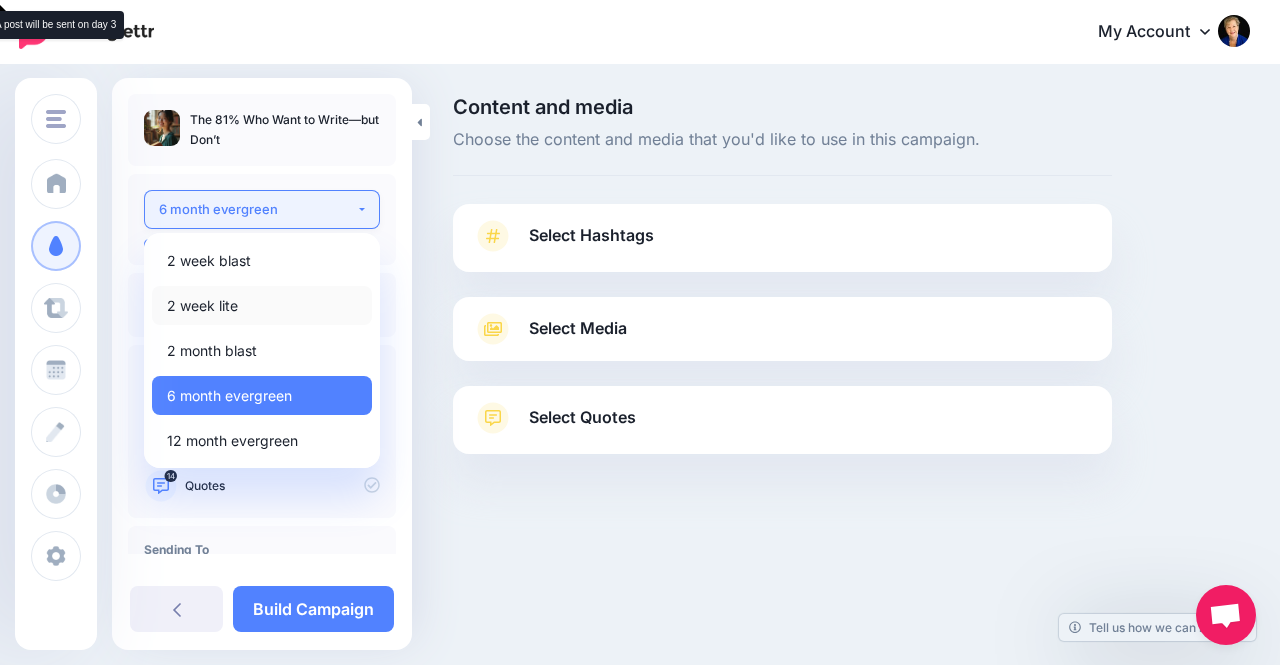 select on "*****" 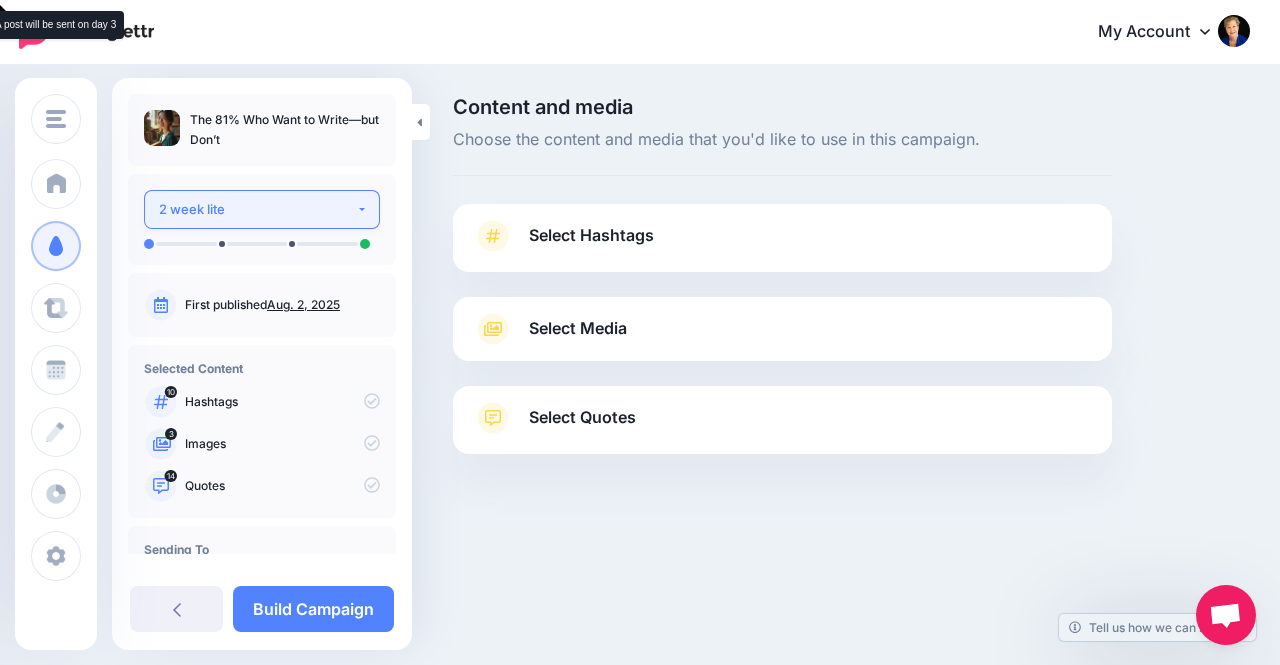 click on "2 week lite" at bounding box center [262, 209] 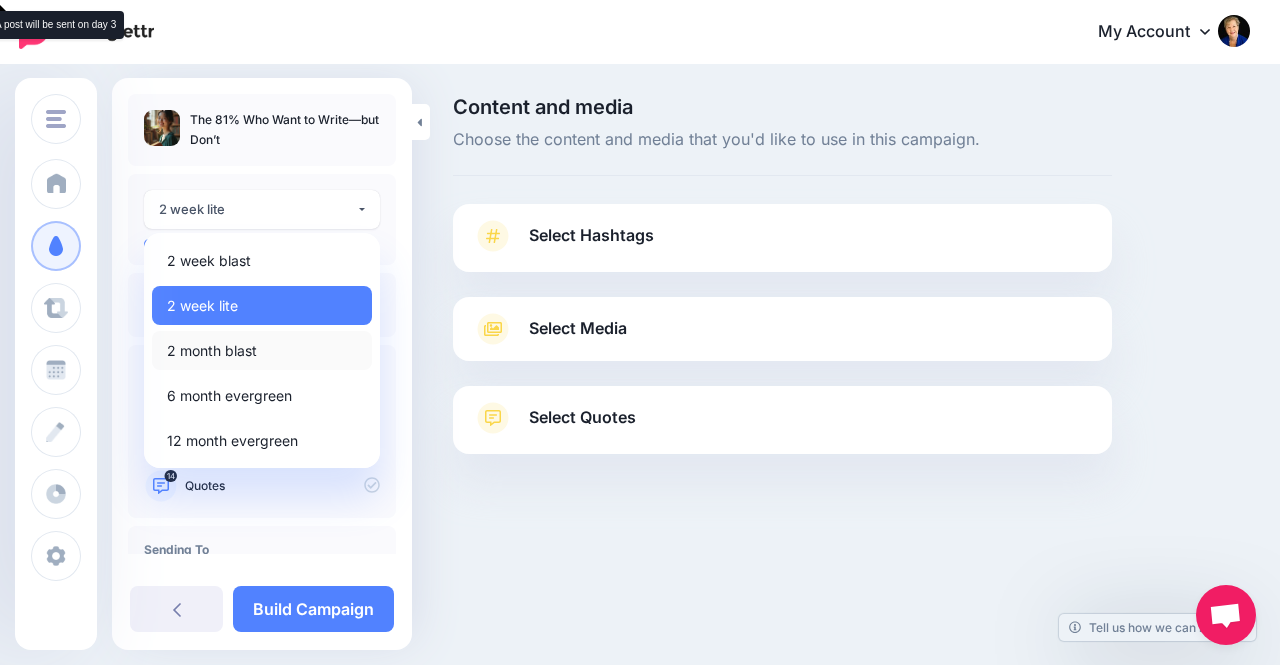 click on "2 month blast" at bounding box center [212, 351] 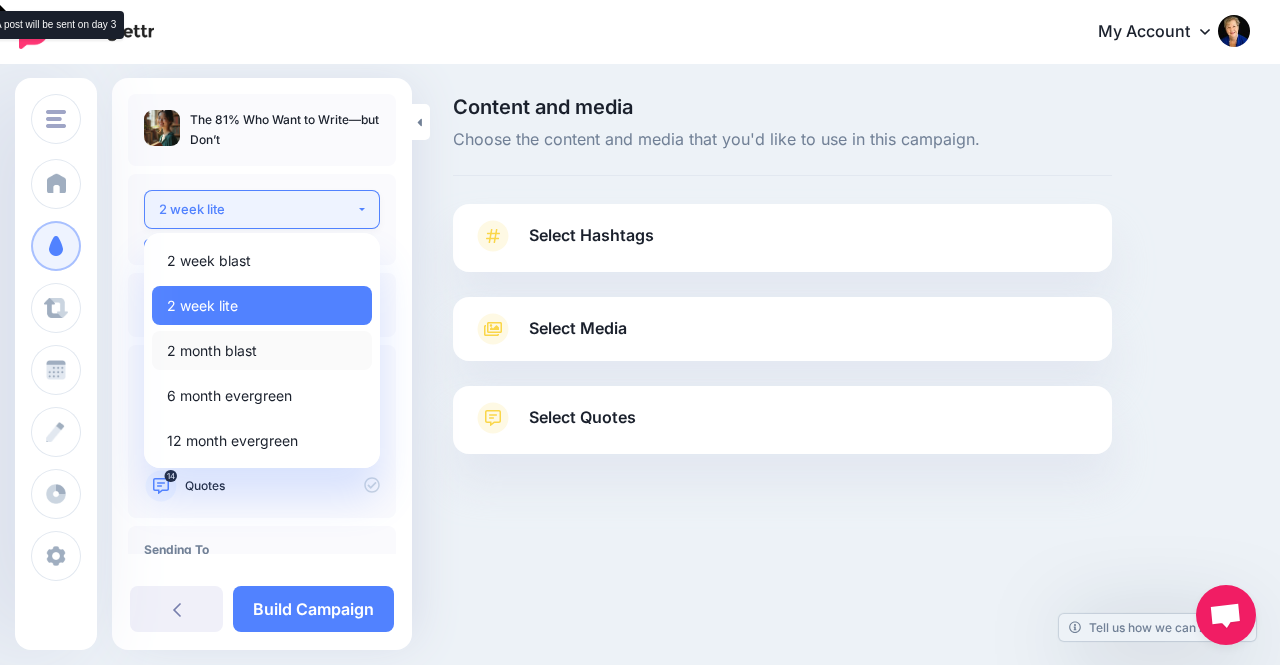 select on "*****" 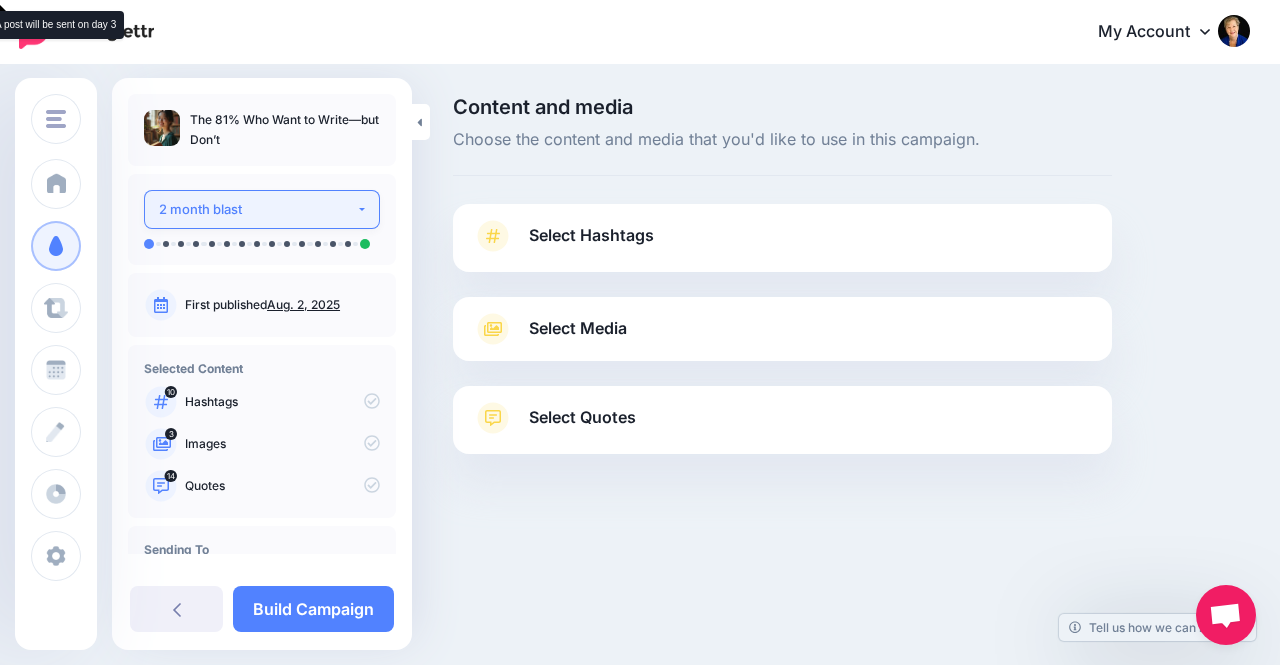 click on "2 month blast" at bounding box center (257, 209) 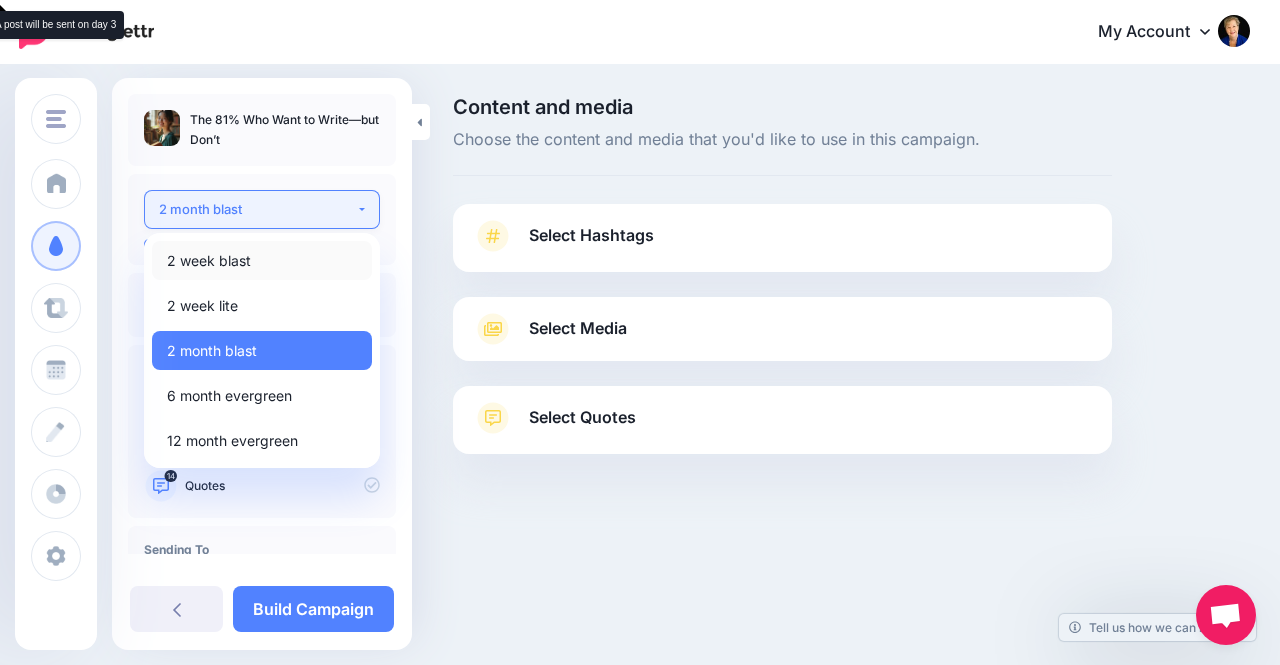 scroll, scrollTop: 78, scrollLeft: 0, axis: vertical 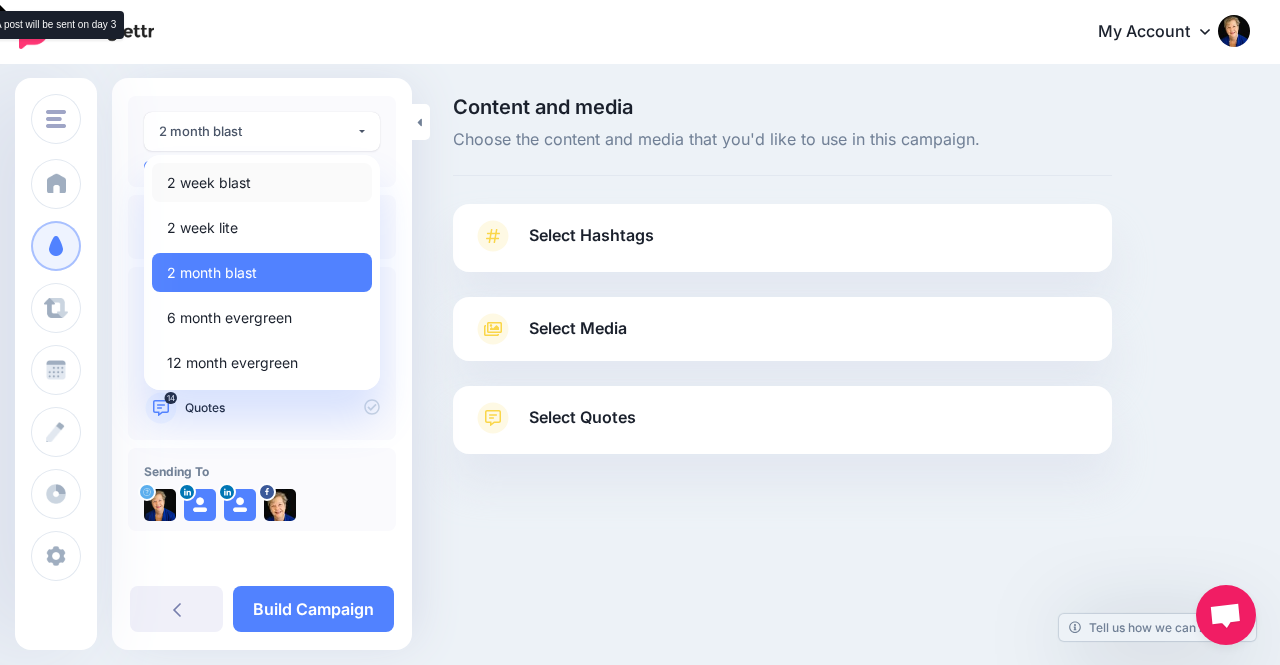 click on "2 week blast" at bounding box center [262, 182] 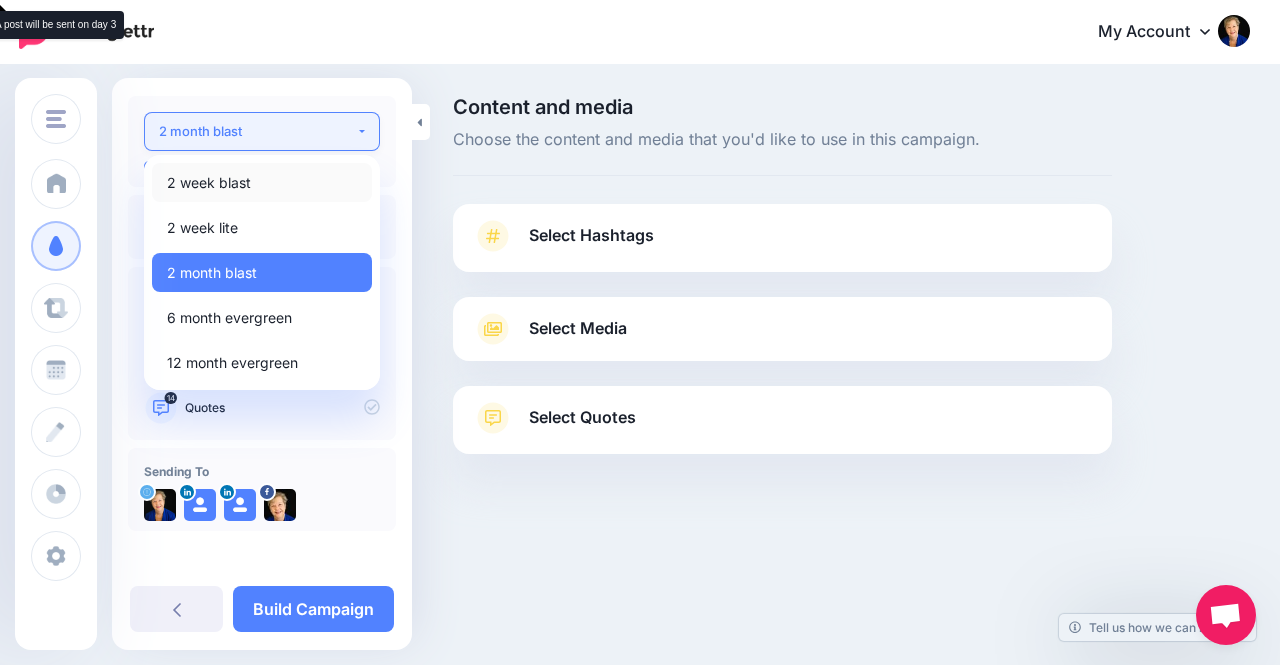 select on "*****" 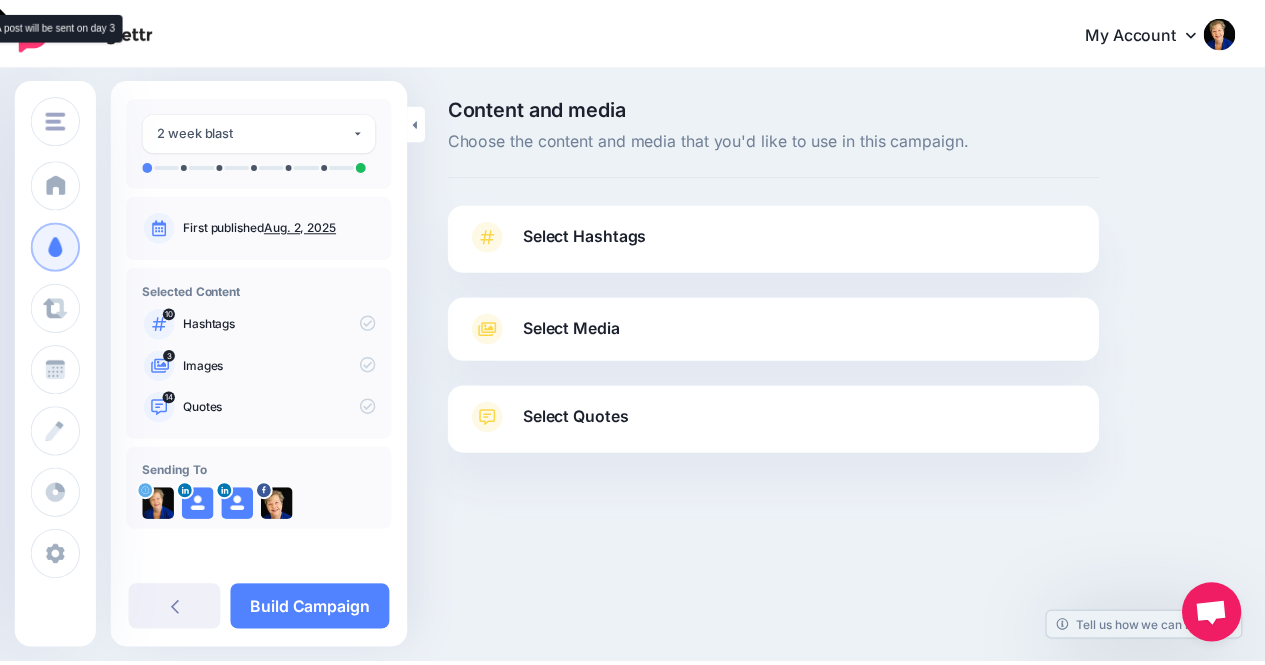 scroll, scrollTop: 78, scrollLeft: 0, axis: vertical 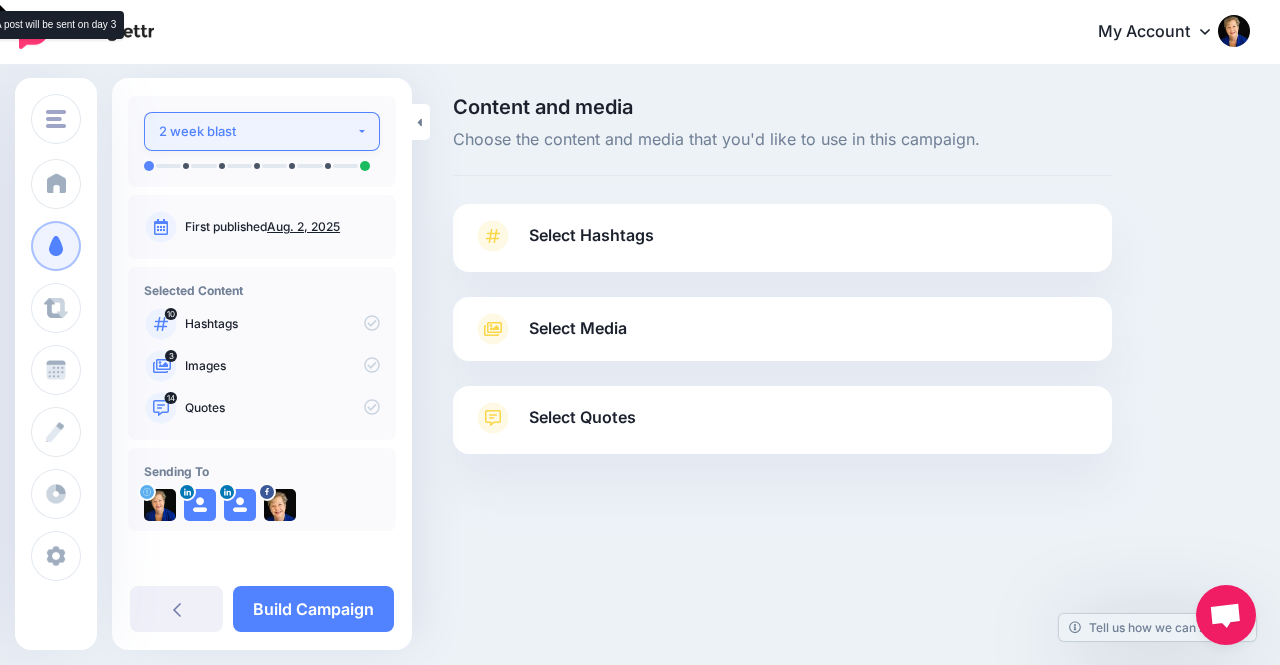 click on "2 week blast" at bounding box center (257, 131) 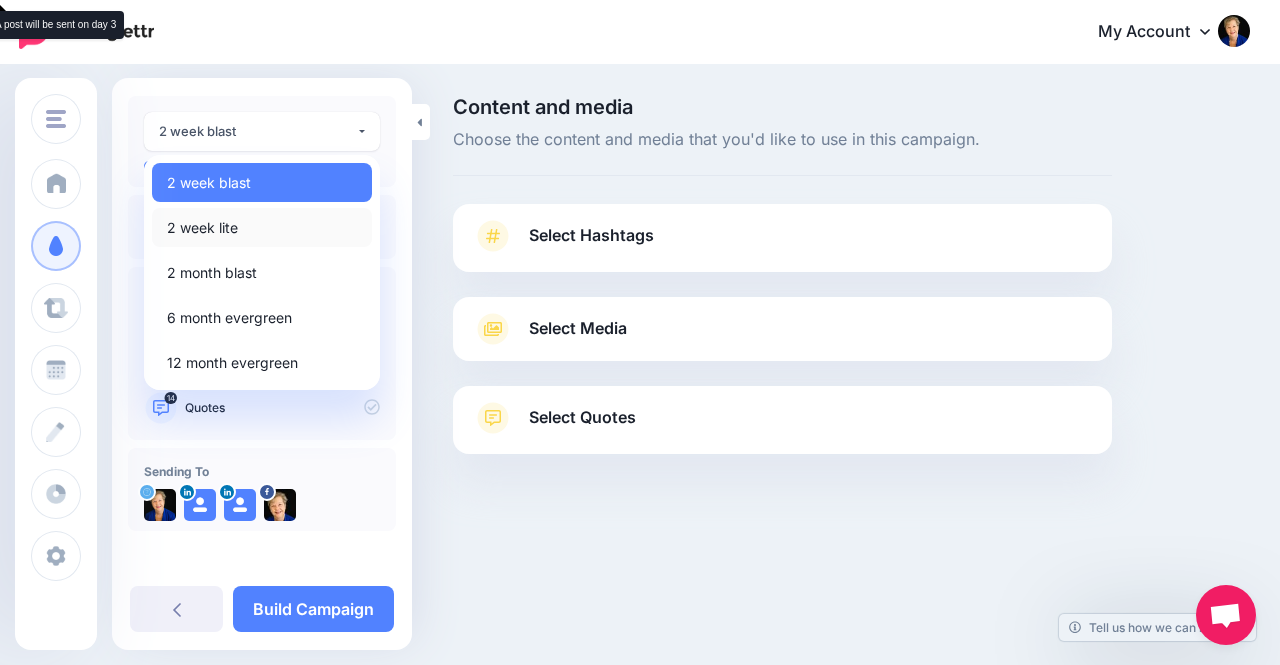 click on "2 week lite" at bounding box center (202, 228) 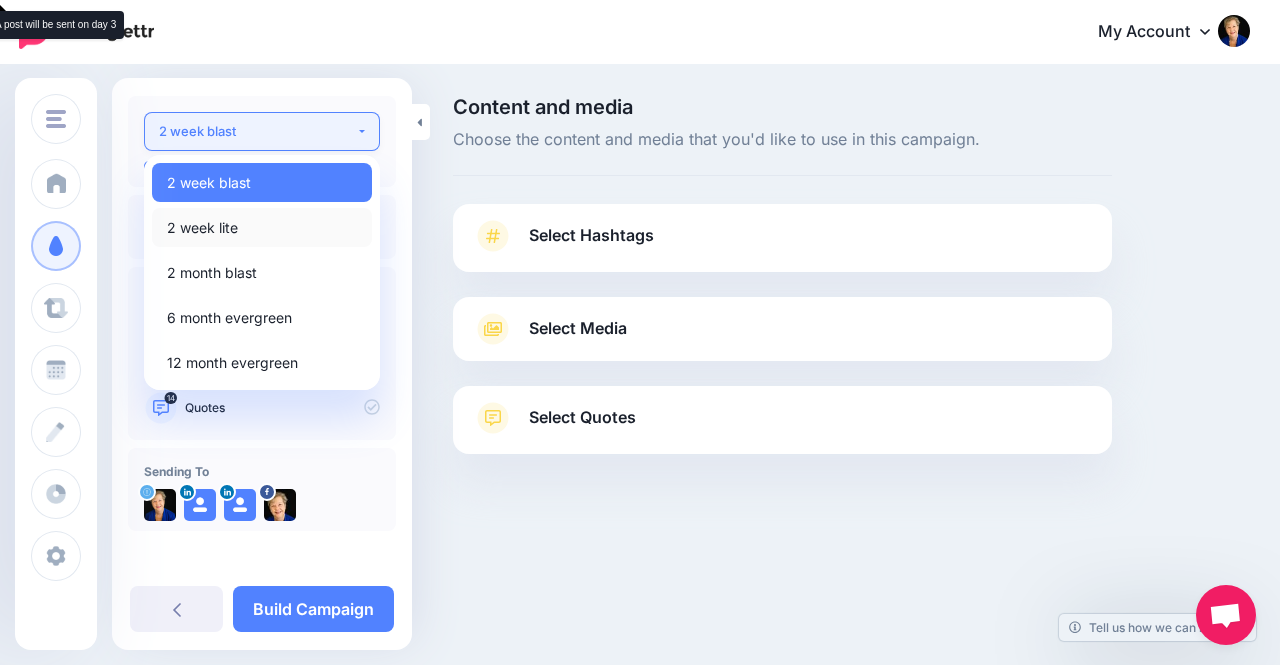 select on "*****" 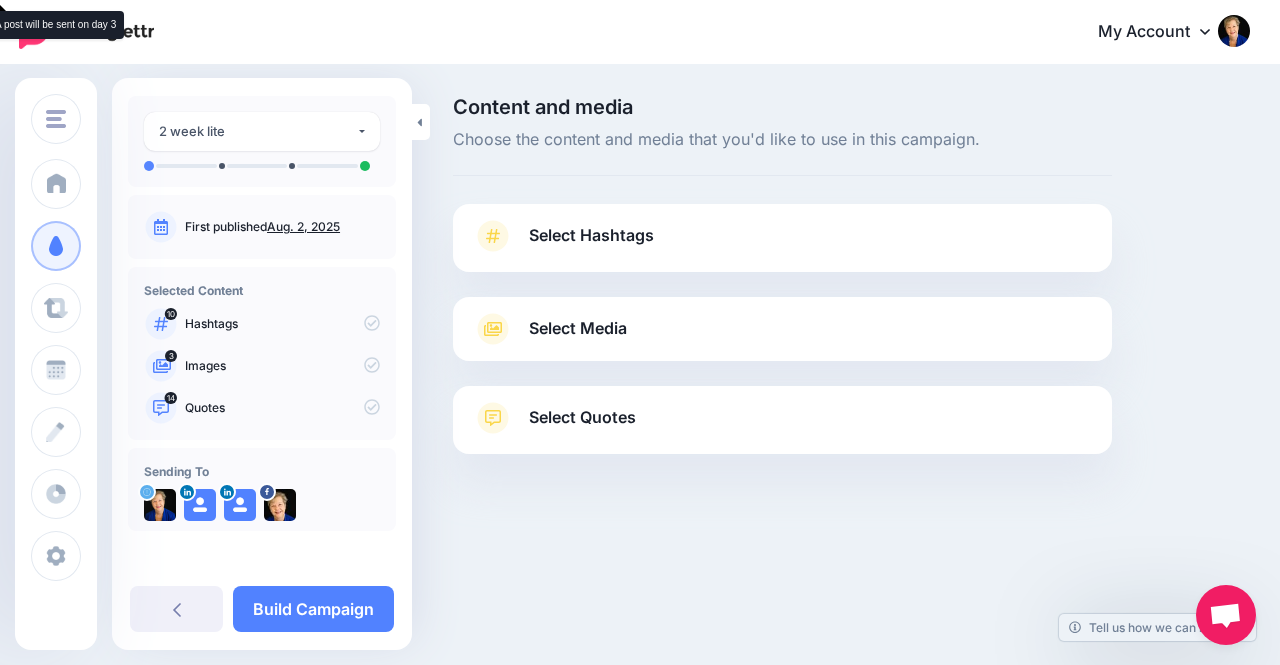 click 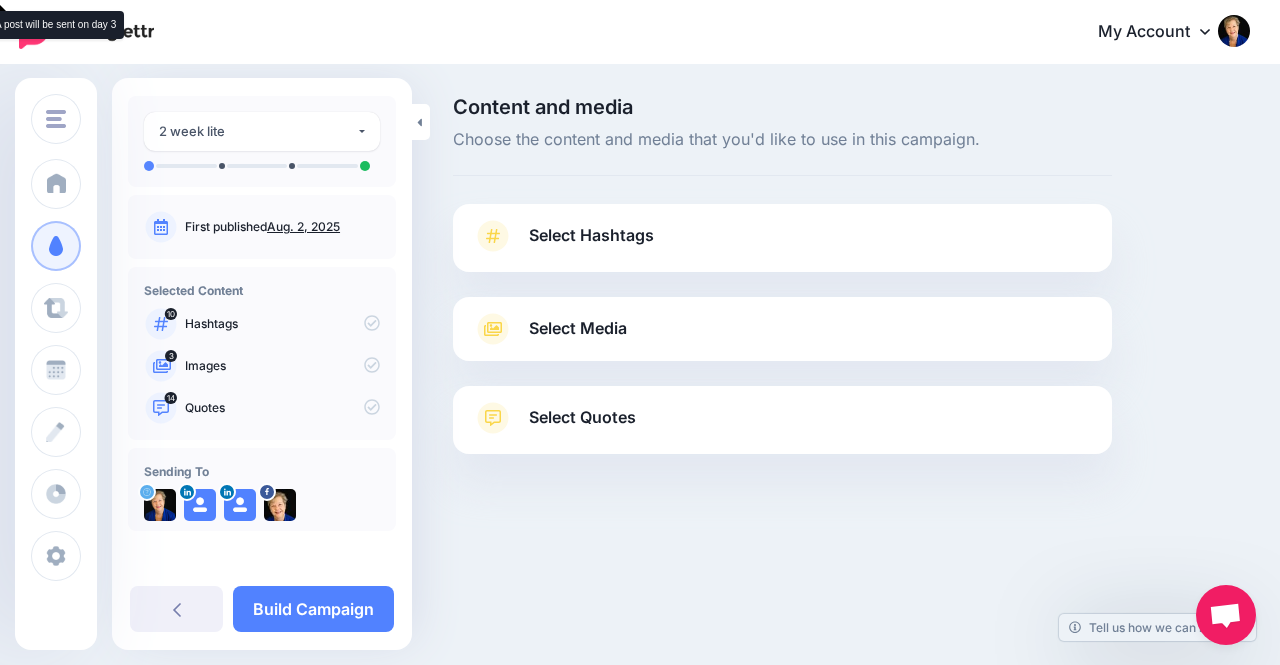 click on "Images" at bounding box center (282, 366) 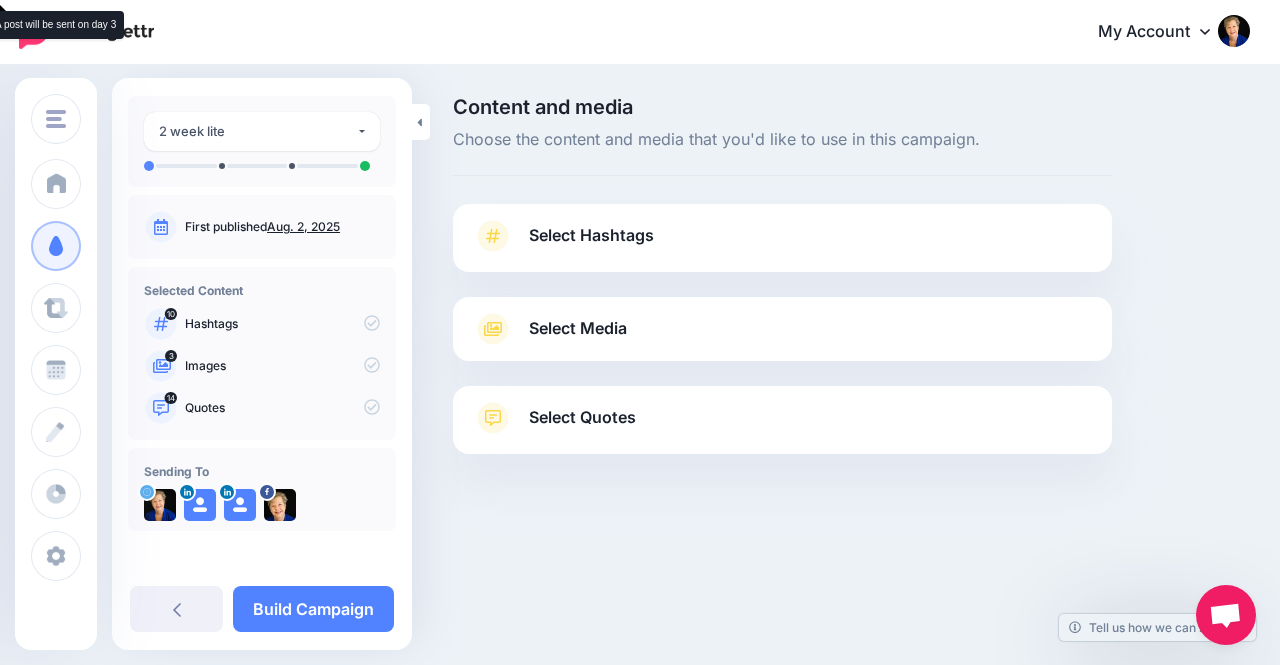 click 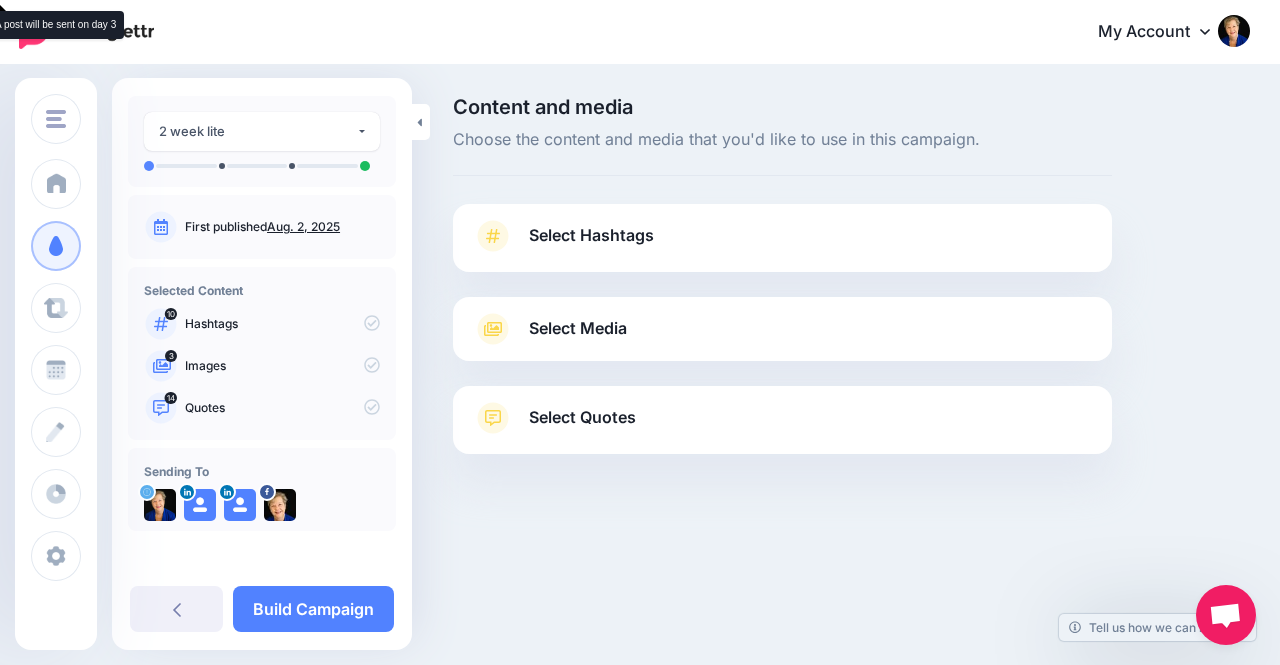 click on "Select Quotes" at bounding box center [582, 417] 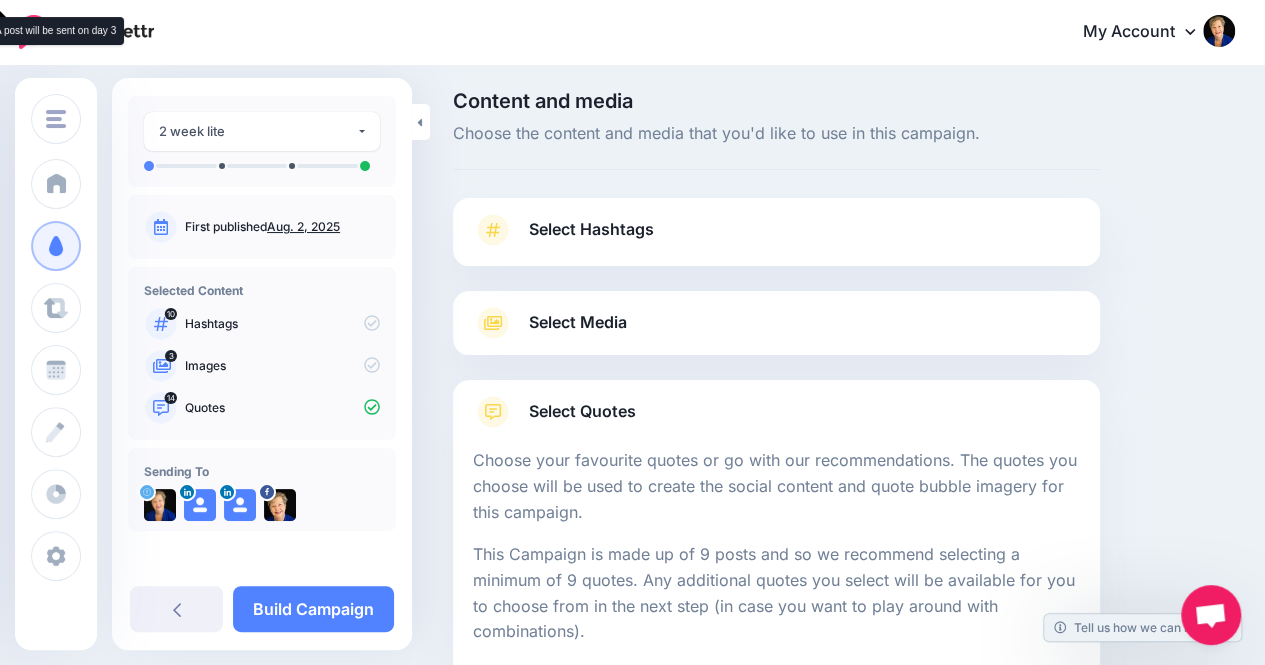 scroll, scrollTop: 0, scrollLeft: 0, axis: both 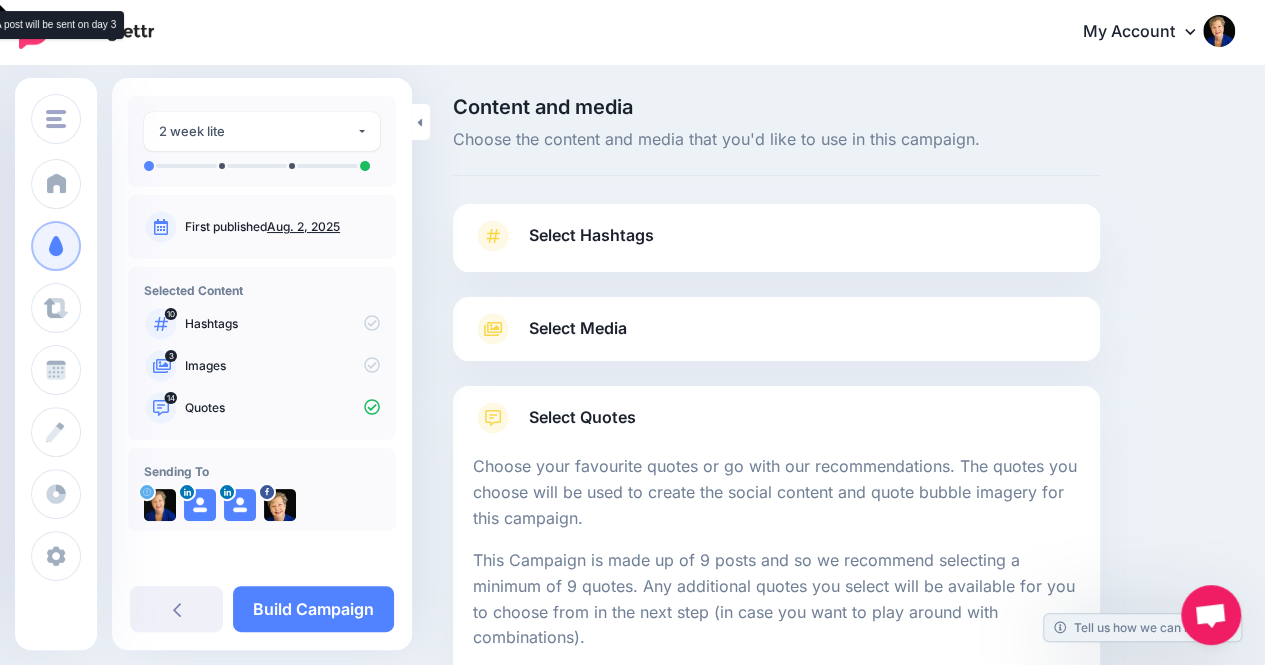 click at bounding box center (493, 329) 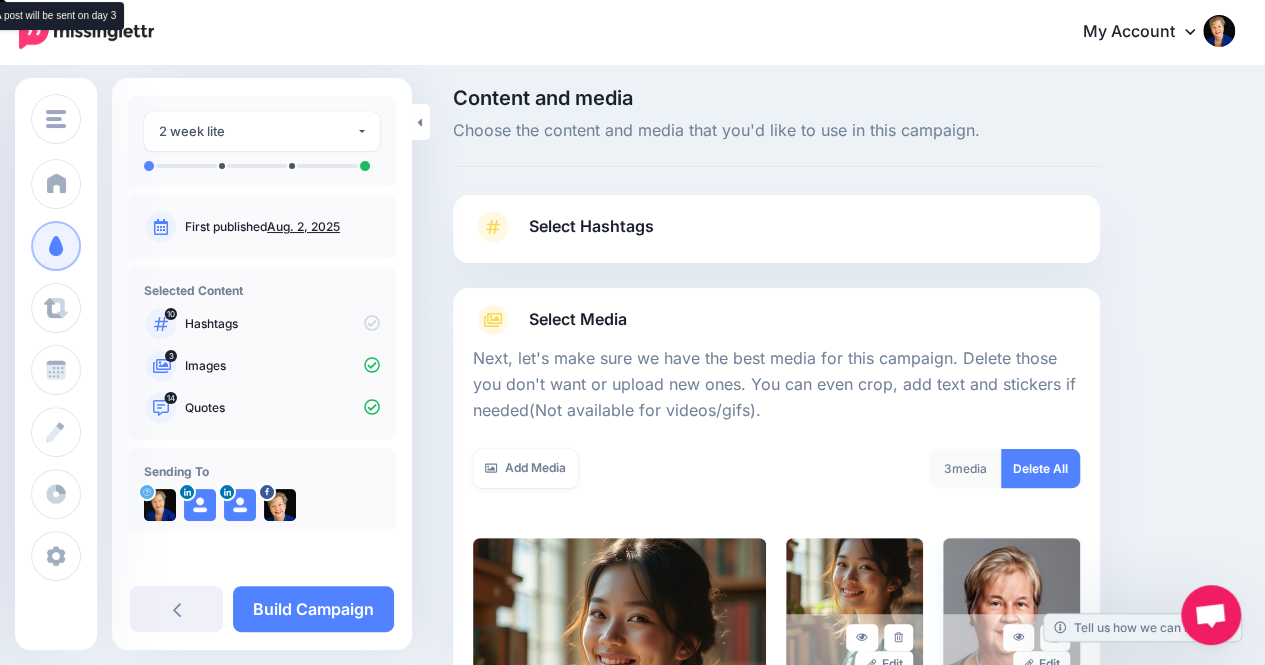 scroll, scrollTop: 0, scrollLeft: 0, axis: both 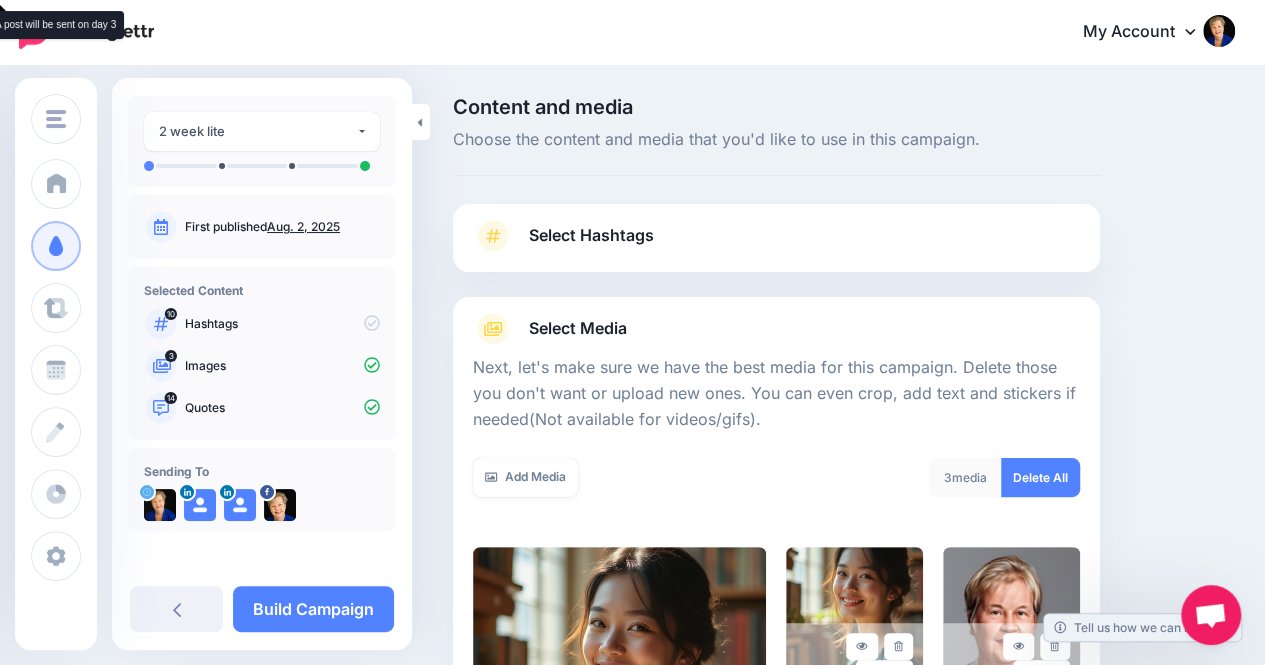 click on "Select Hashtags" at bounding box center (591, 235) 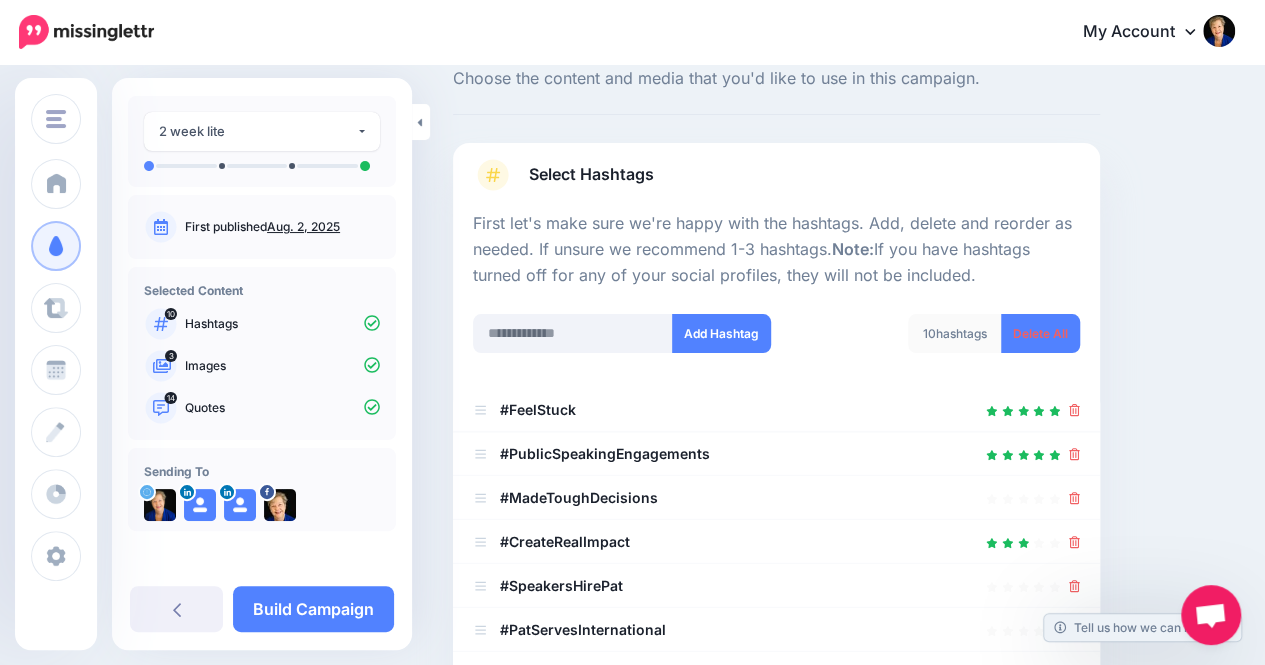 scroll, scrollTop: 0, scrollLeft: 0, axis: both 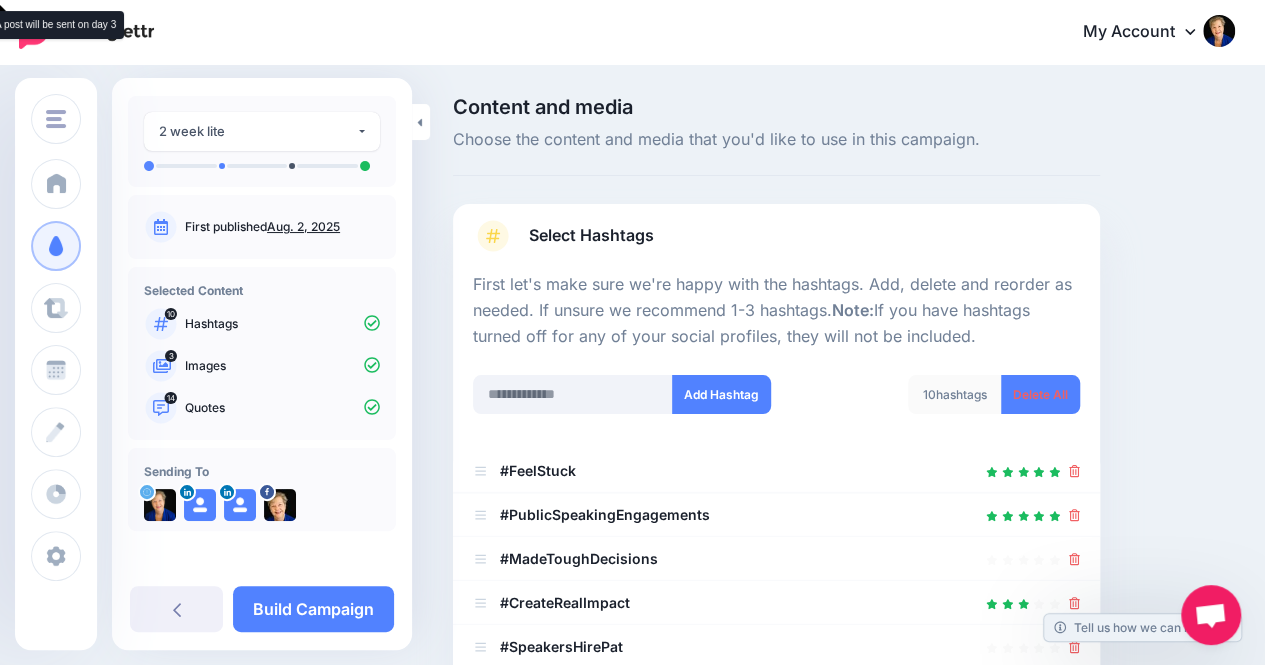 click at bounding box center [222, 166] 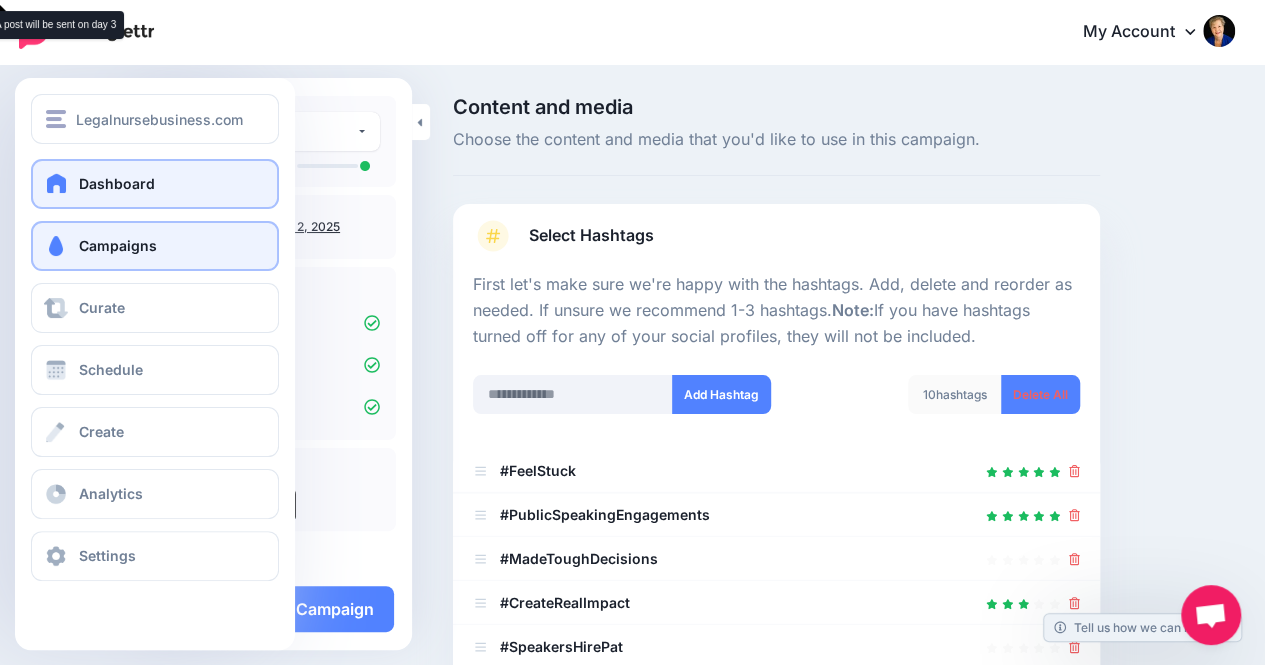 click on "Dashboard" at bounding box center (155, 184) 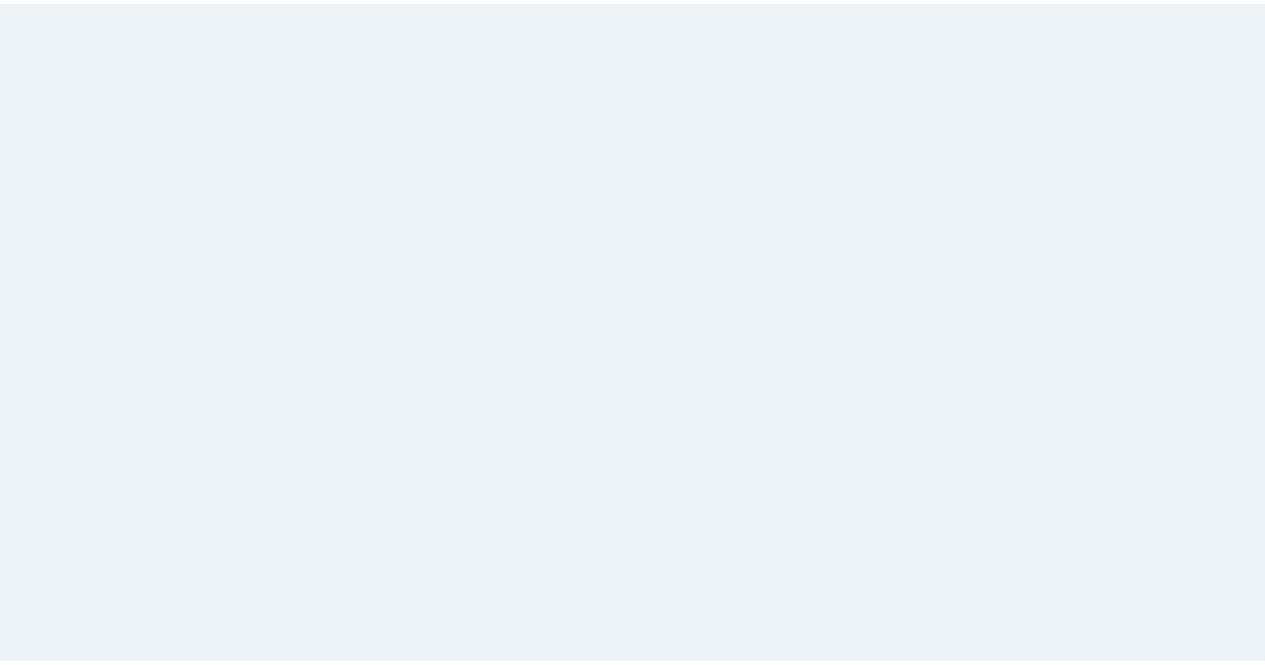 scroll, scrollTop: 0, scrollLeft: 0, axis: both 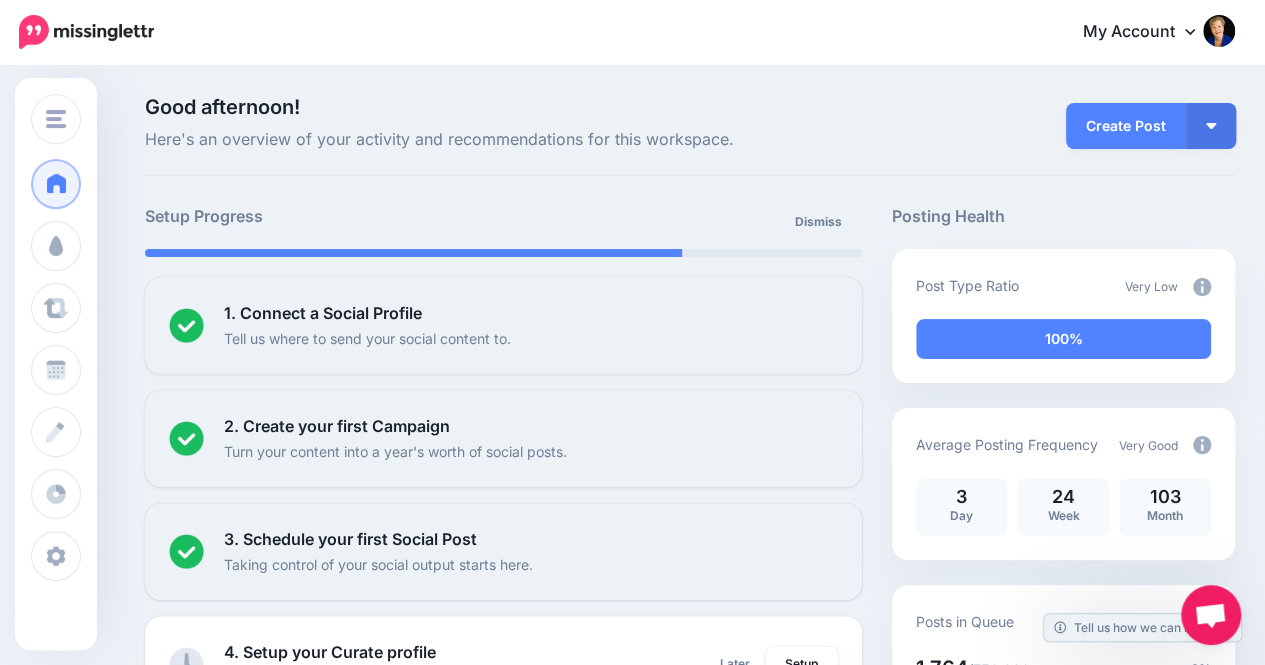 click on "My Account" at bounding box center [1149, 32] 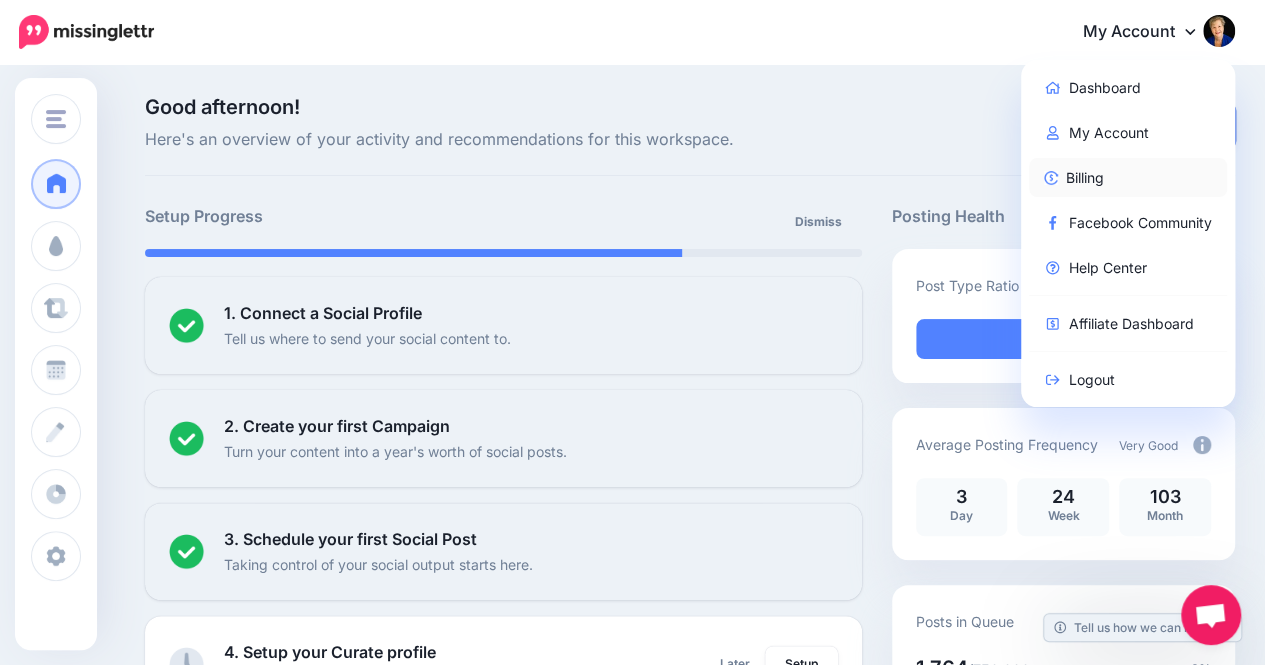 click on "Billing" at bounding box center [1128, 177] 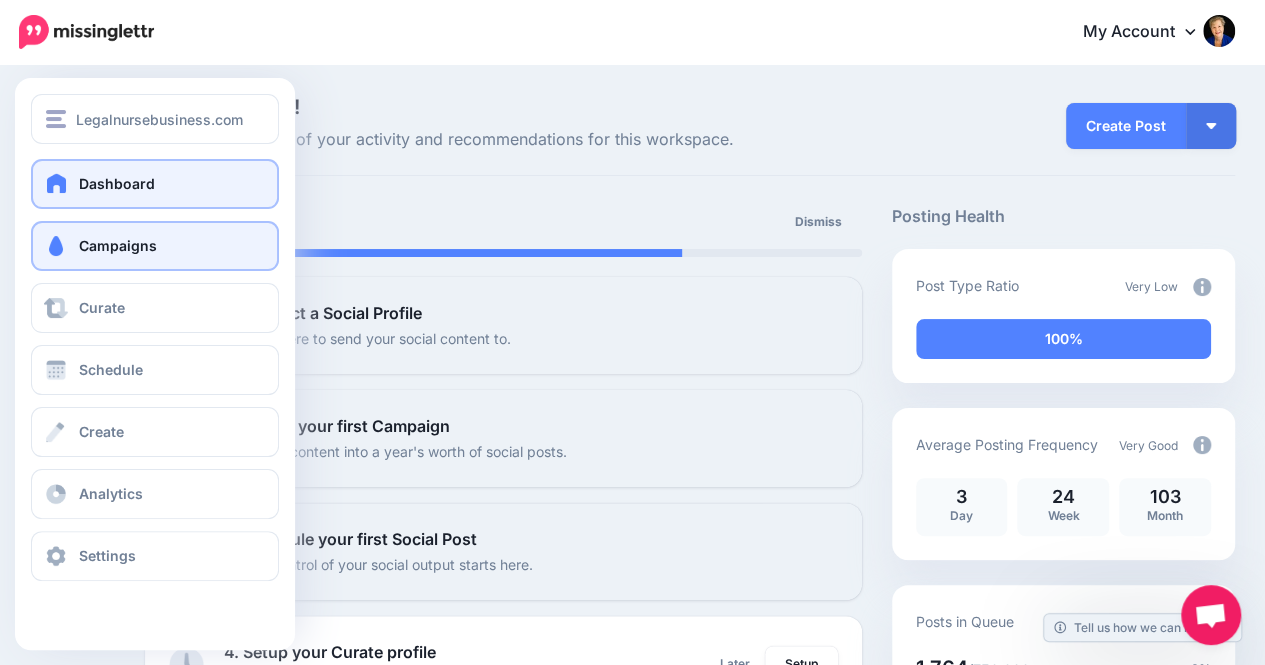 click on "Campaigns" at bounding box center [155, 246] 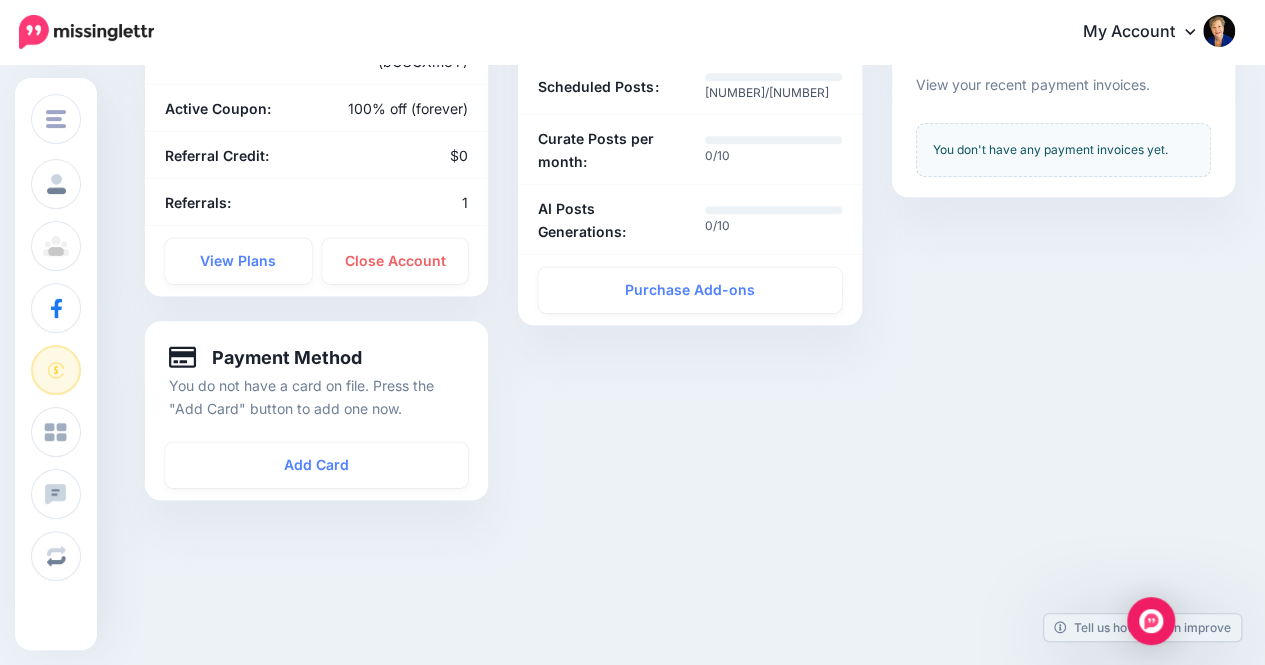 scroll, scrollTop: 0, scrollLeft: 0, axis: both 